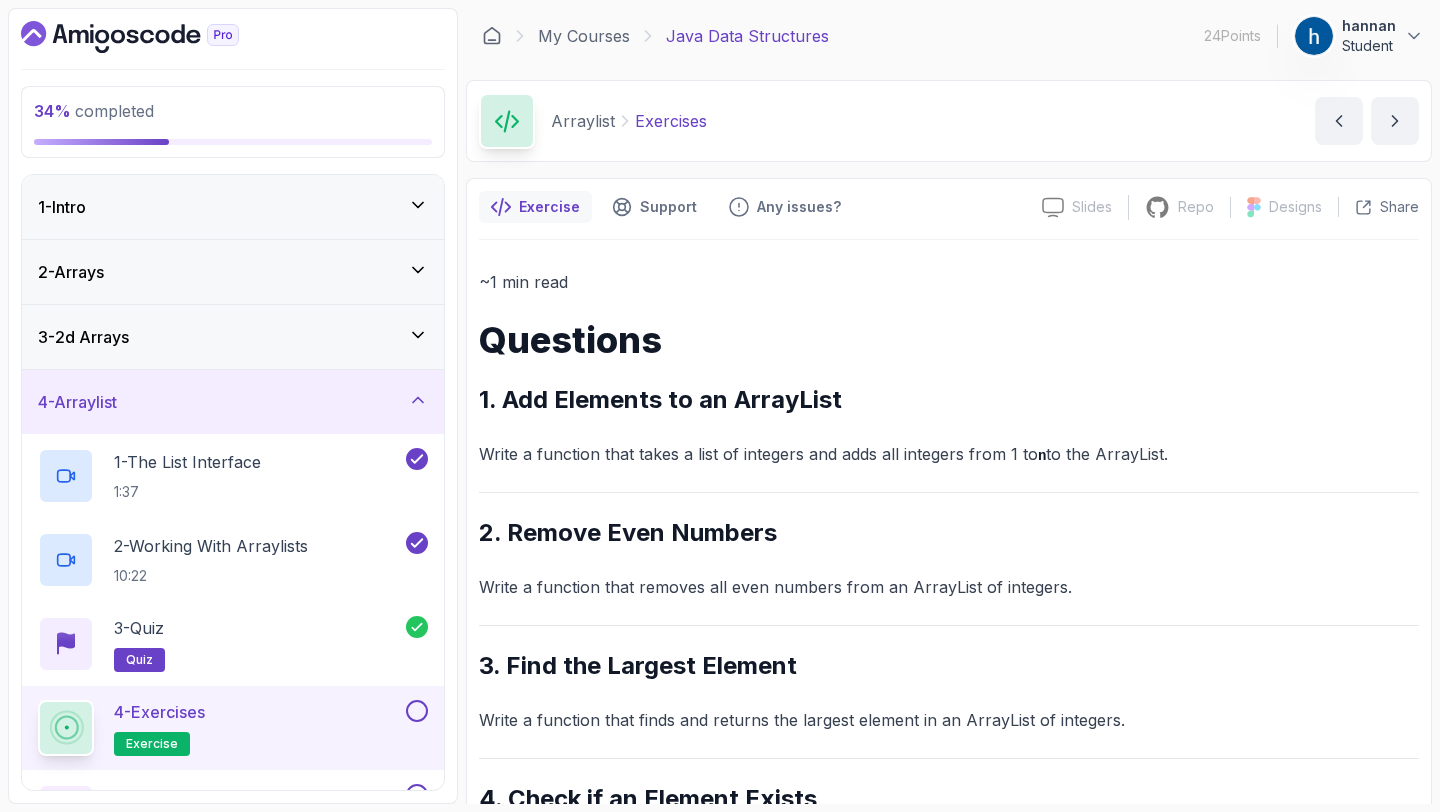scroll, scrollTop: 0, scrollLeft: 0, axis: both 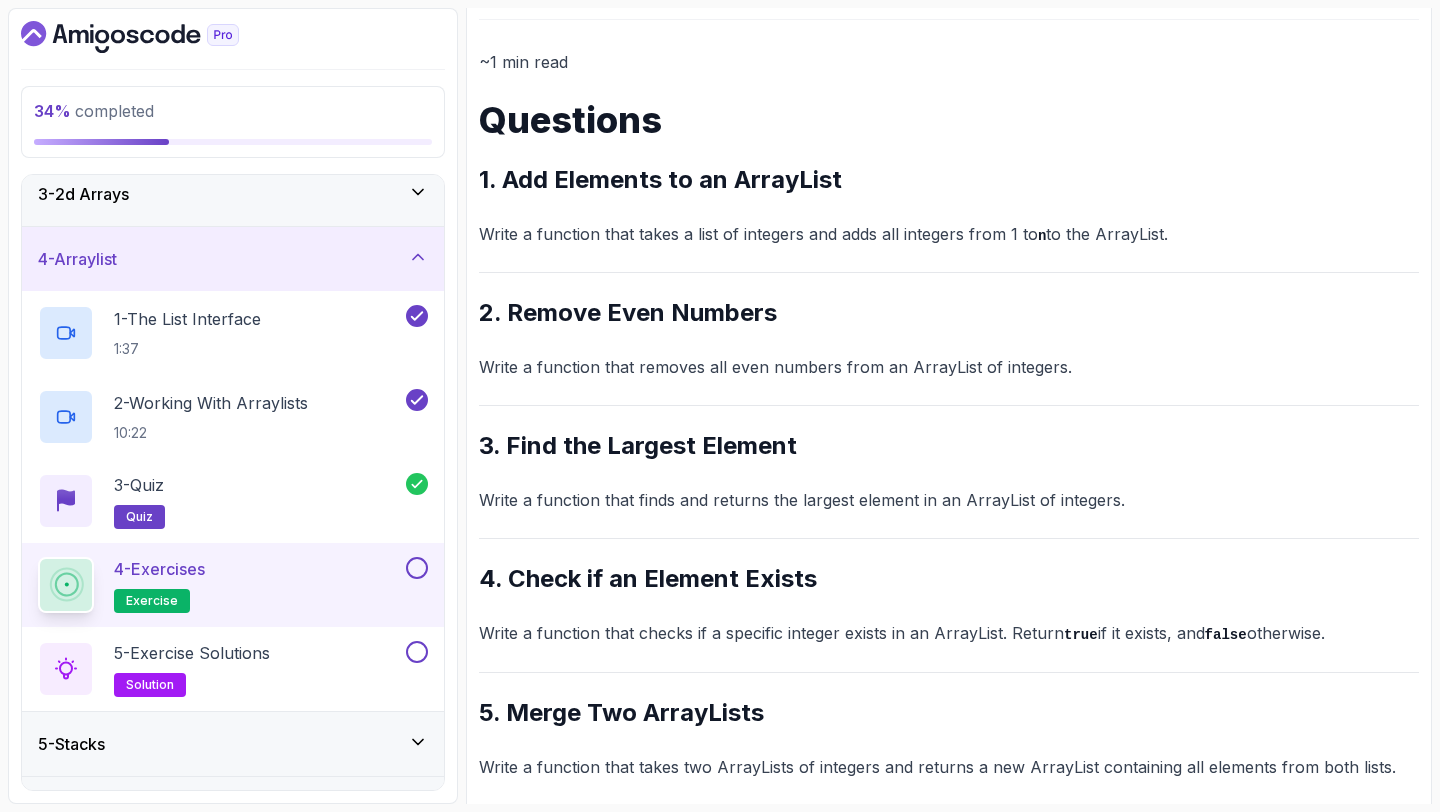 click on "4  -  Arraylist" at bounding box center (233, 259) 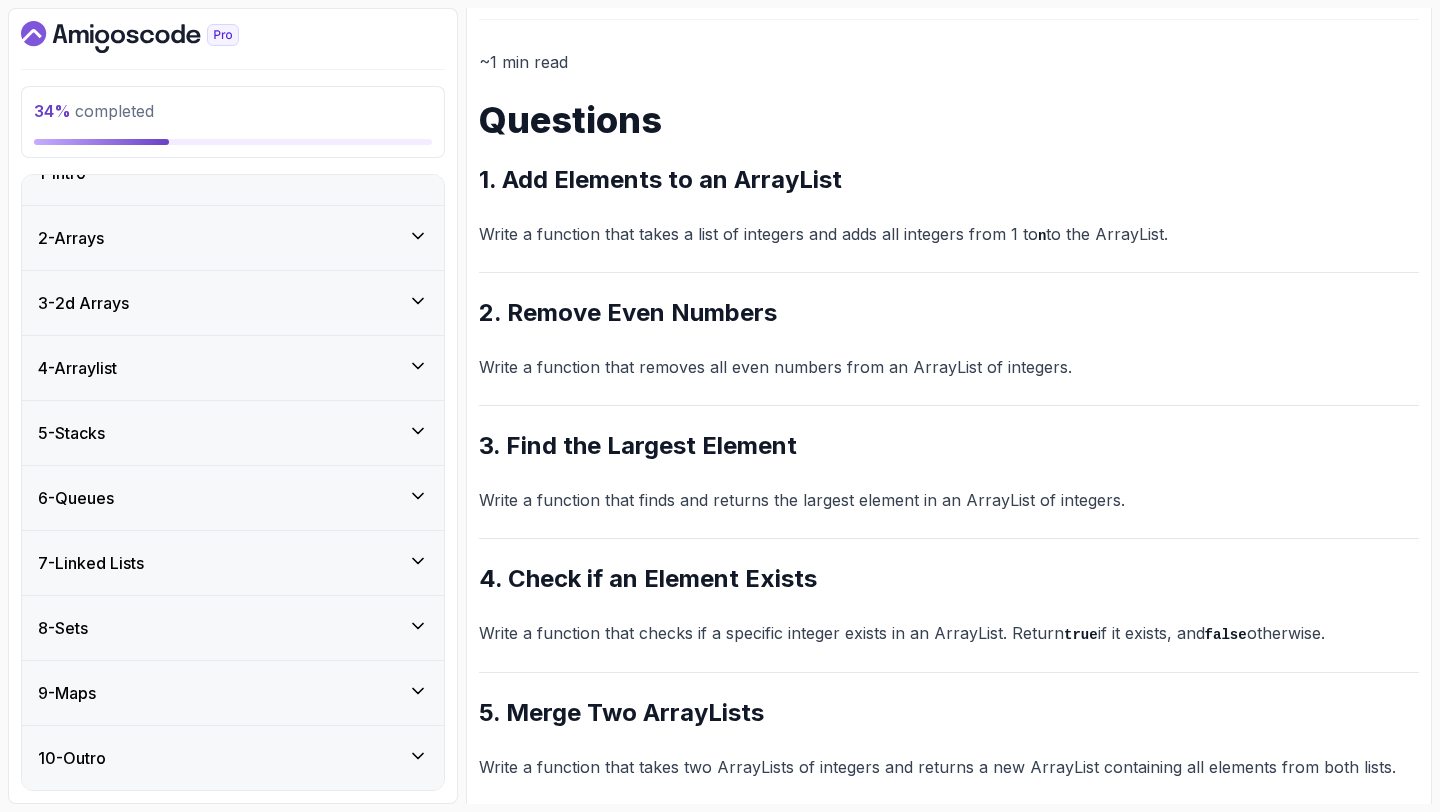 scroll, scrollTop: 34, scrollLeft: 0, axis: vertical 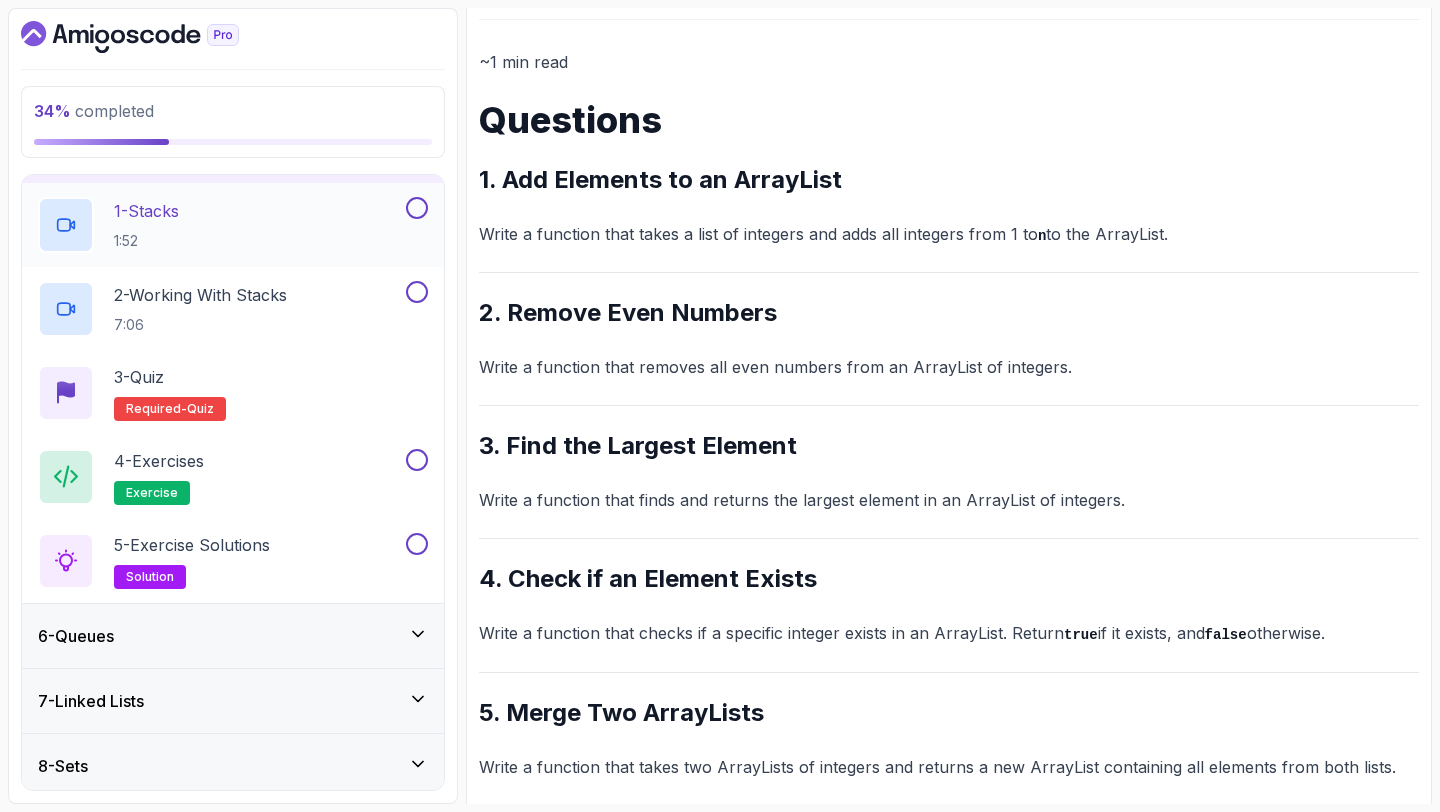 click on "1  -  Stacks" at bounding box center [146, 211] 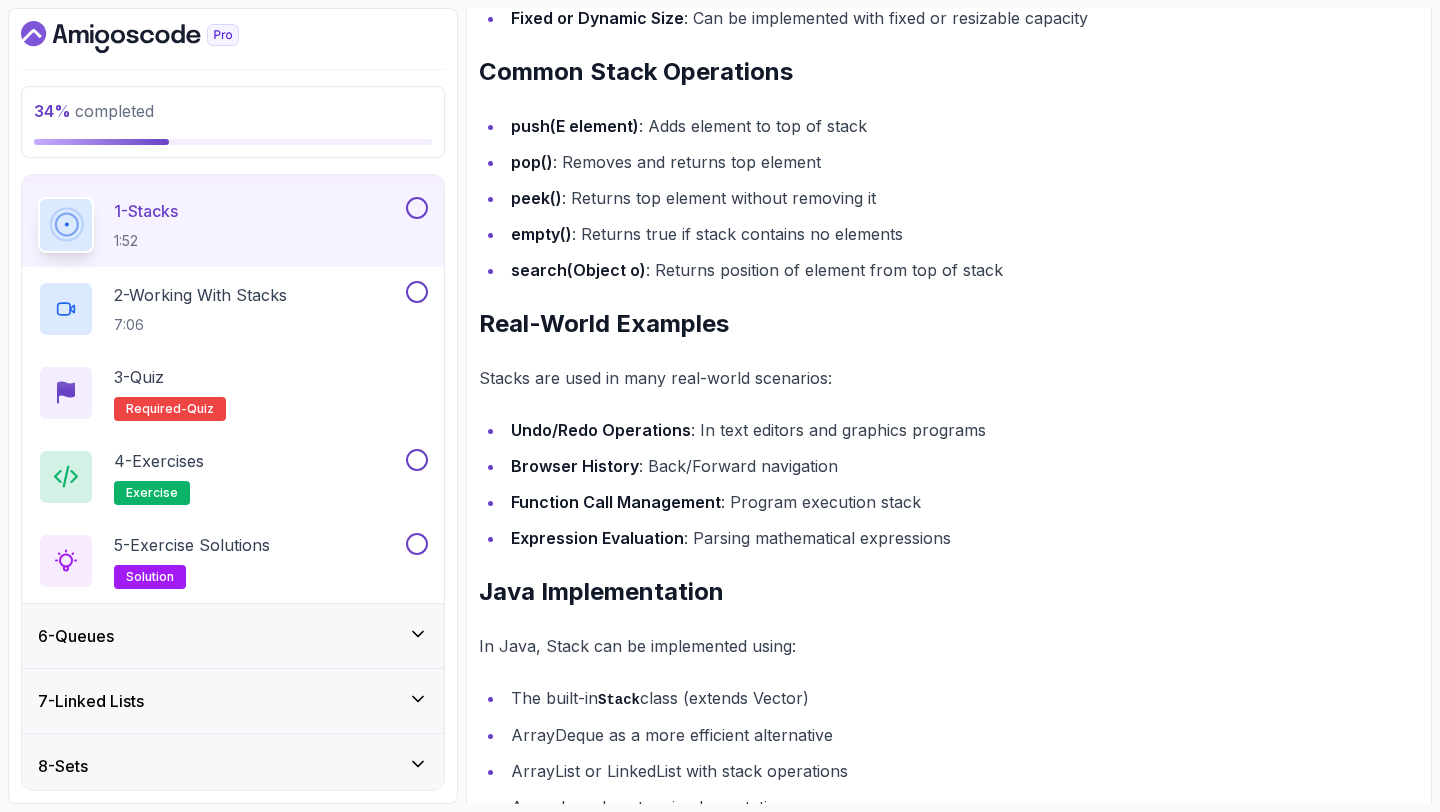 scroll, scrollTop: 1256, scrollLeft: 0, axis: vertical 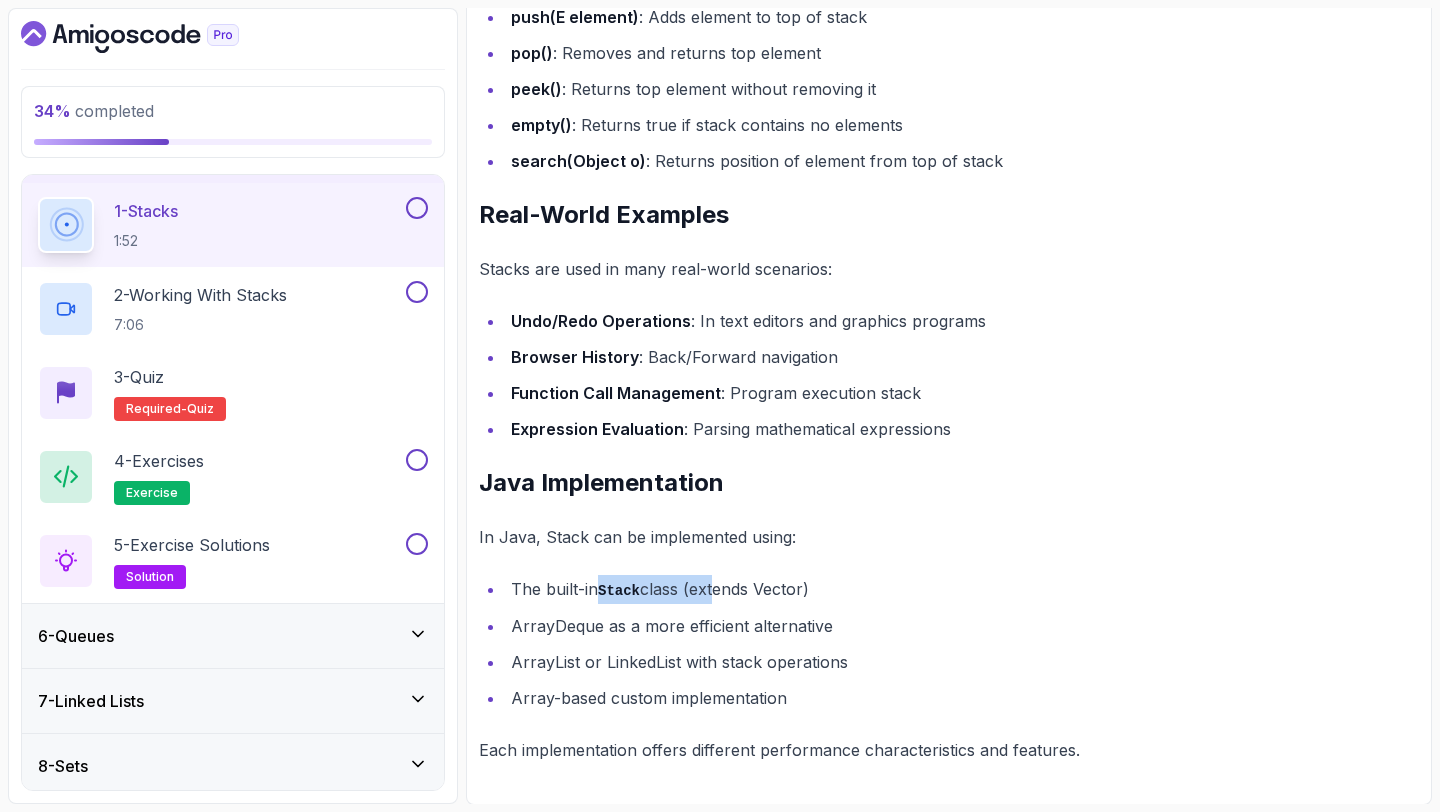 drag, startPoint x: 603, startPoint y: 586, endPoint x: 713, endPoint y: 584, distance: 110.01818 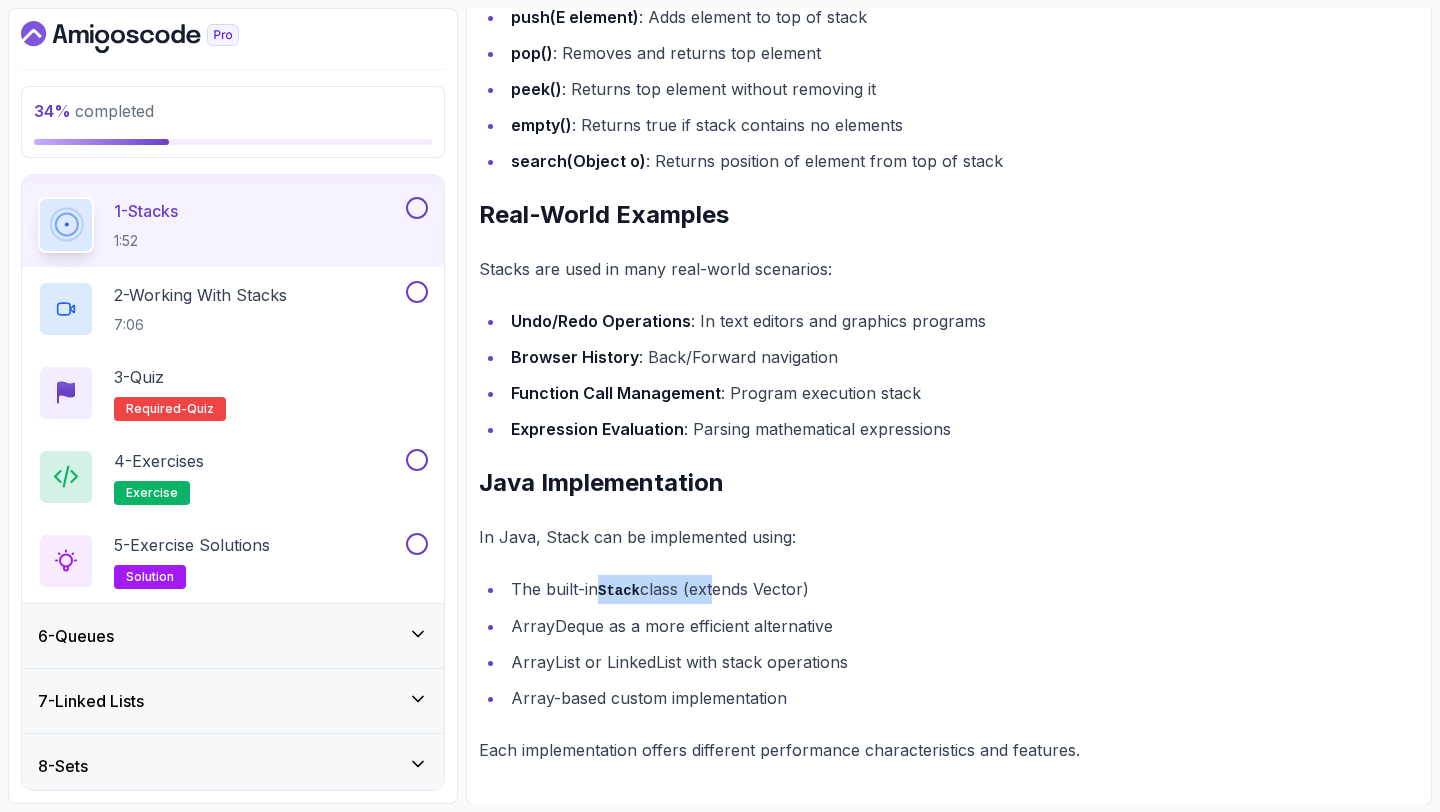 click on "The built-in  Stack  class (extends Vector)" at bounding box center (962, 589) 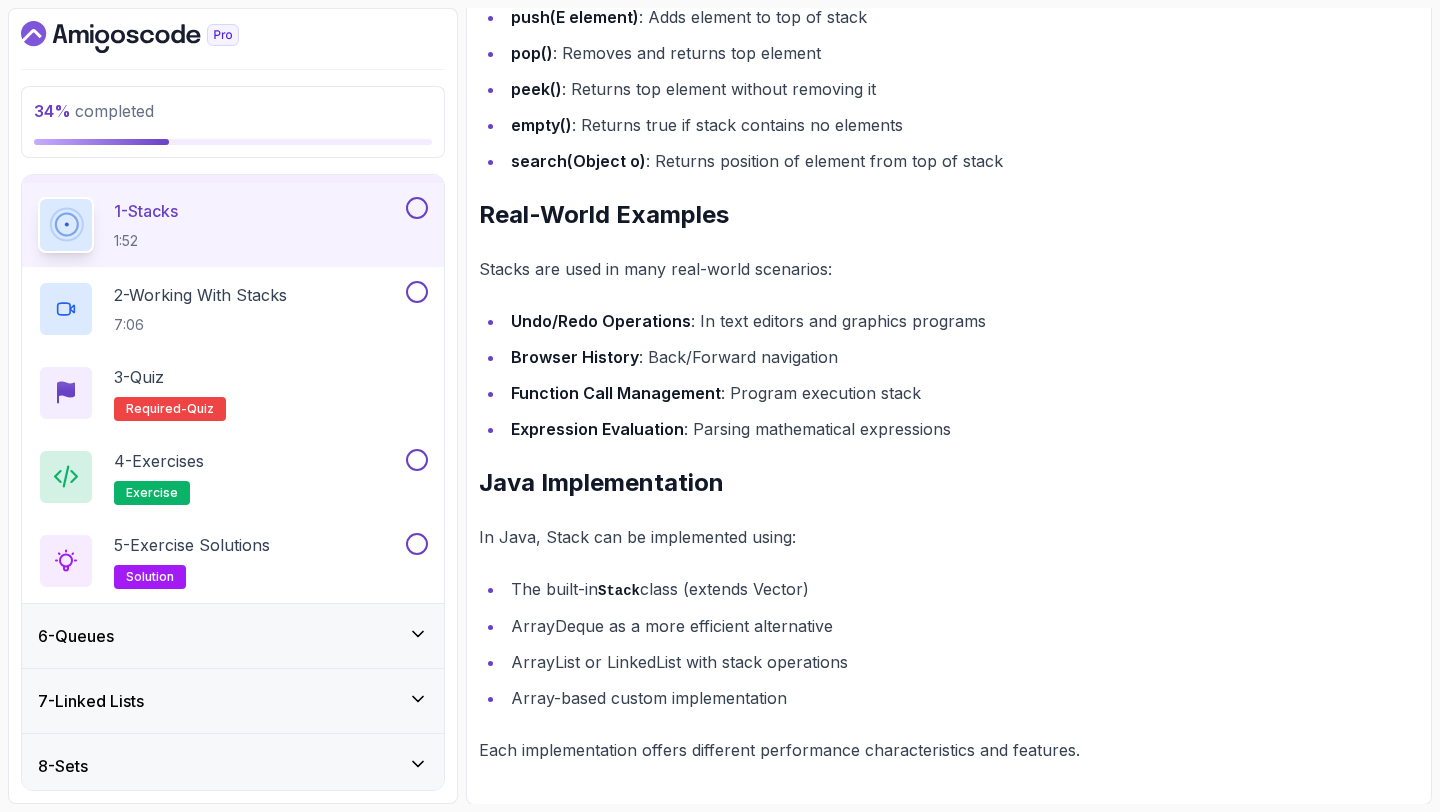 click on "ArrayDeque as a more efficient alternative" at bounding box center [962, 626] 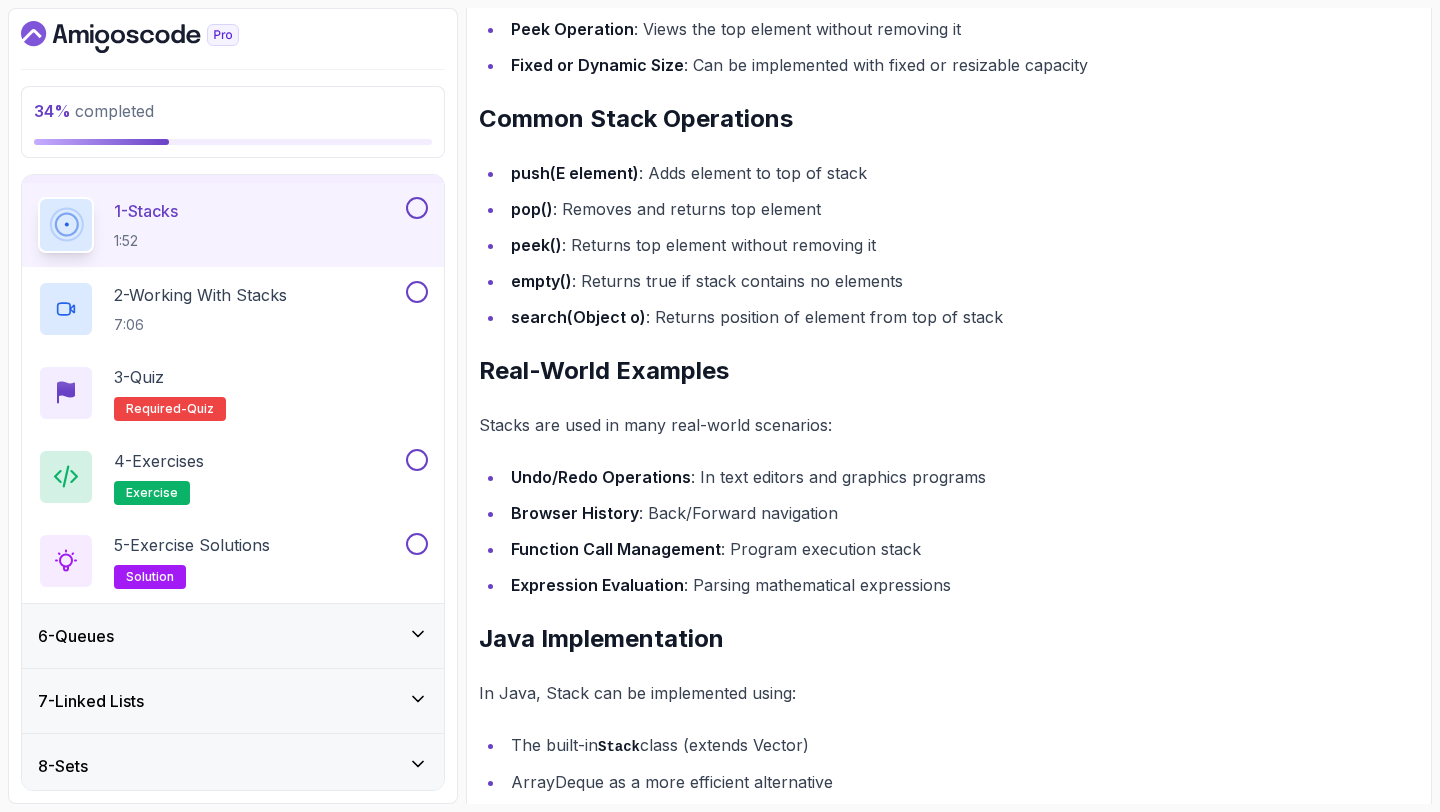 scroll, scrollTop: 1149, scrollLeft: 0, axis: vertical 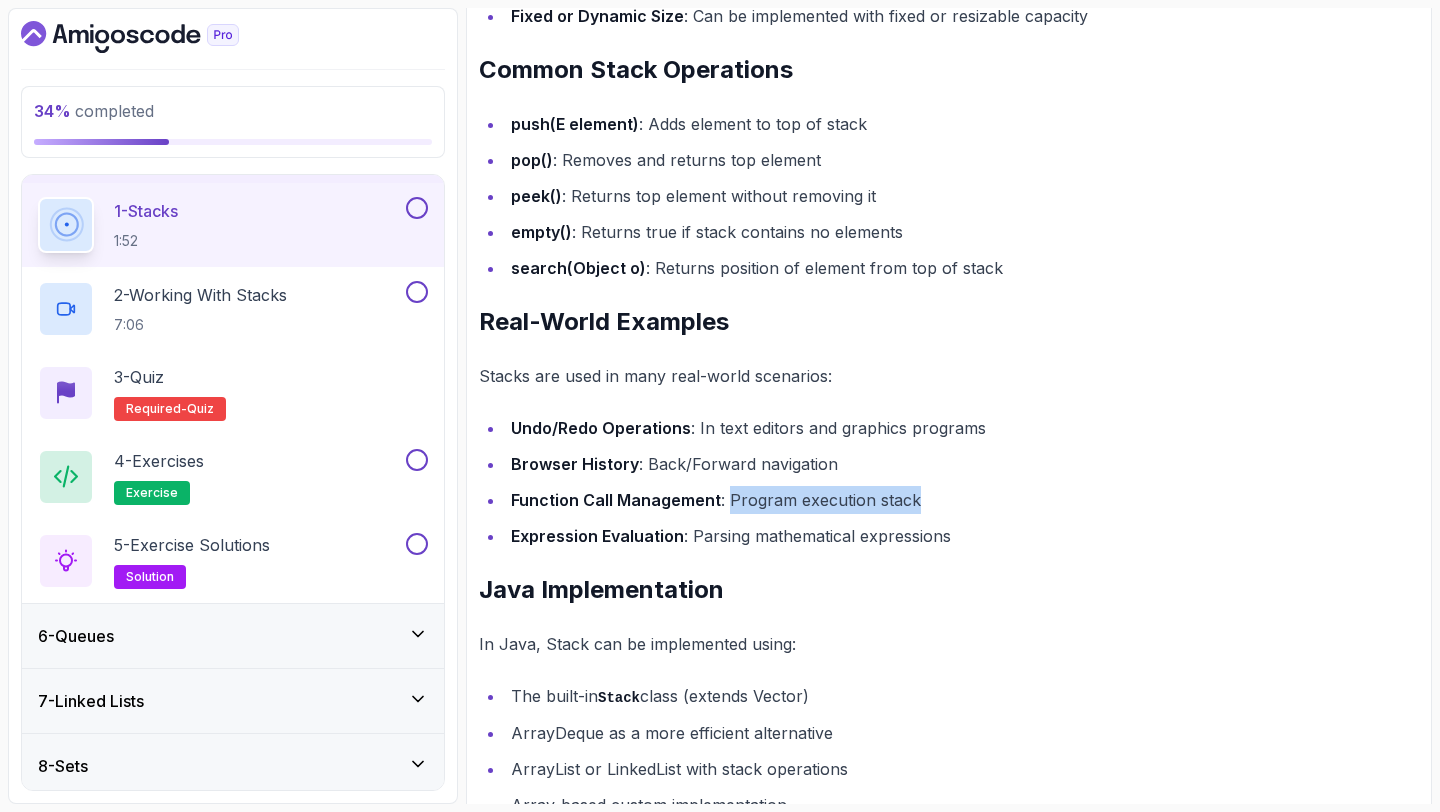 drag, startPoint x: 728, startPoint y: 501, endPoint x: 959, endPoint y: 501, distance: 231 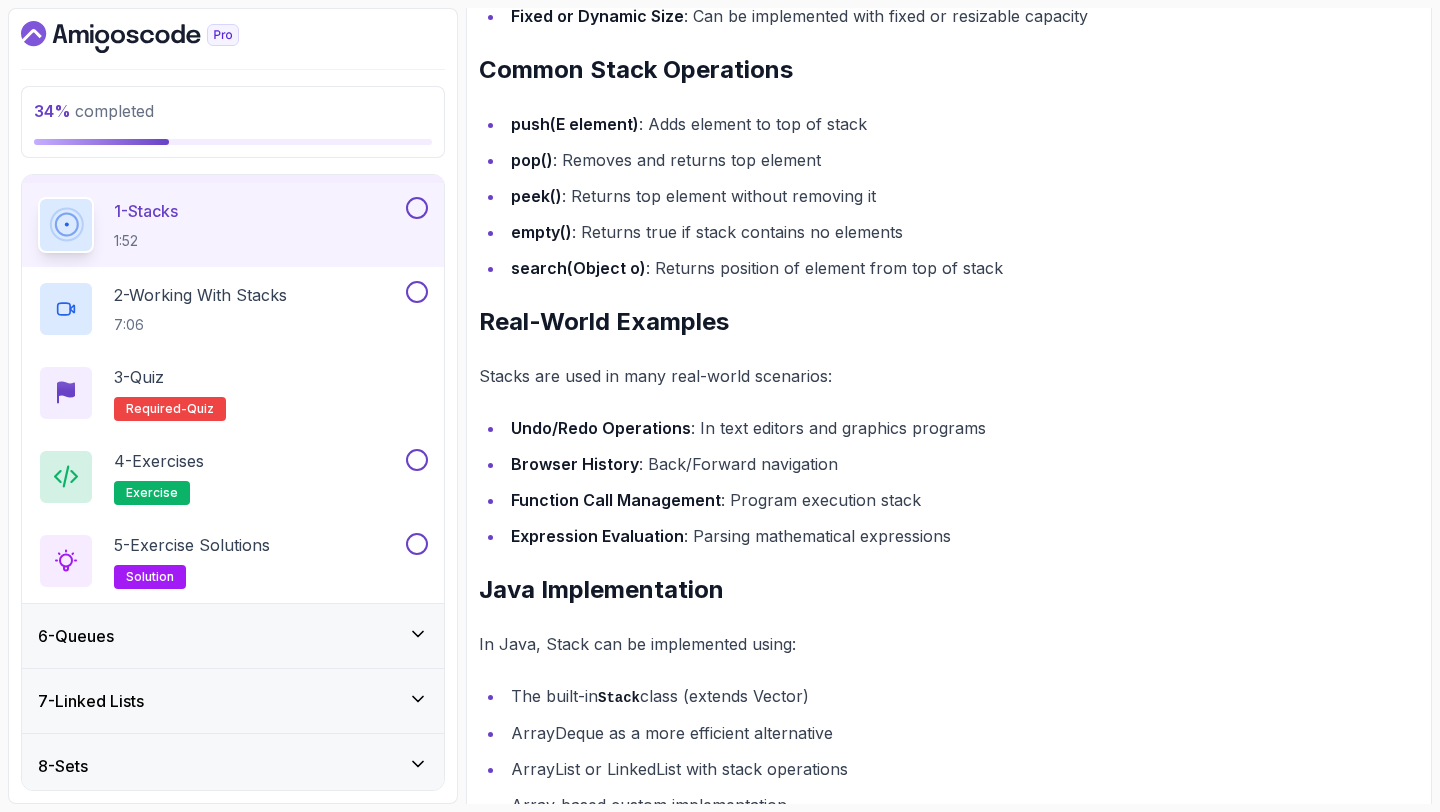 scroll, scrollTop: 1256, scrollLeft: 0, axis: vertical 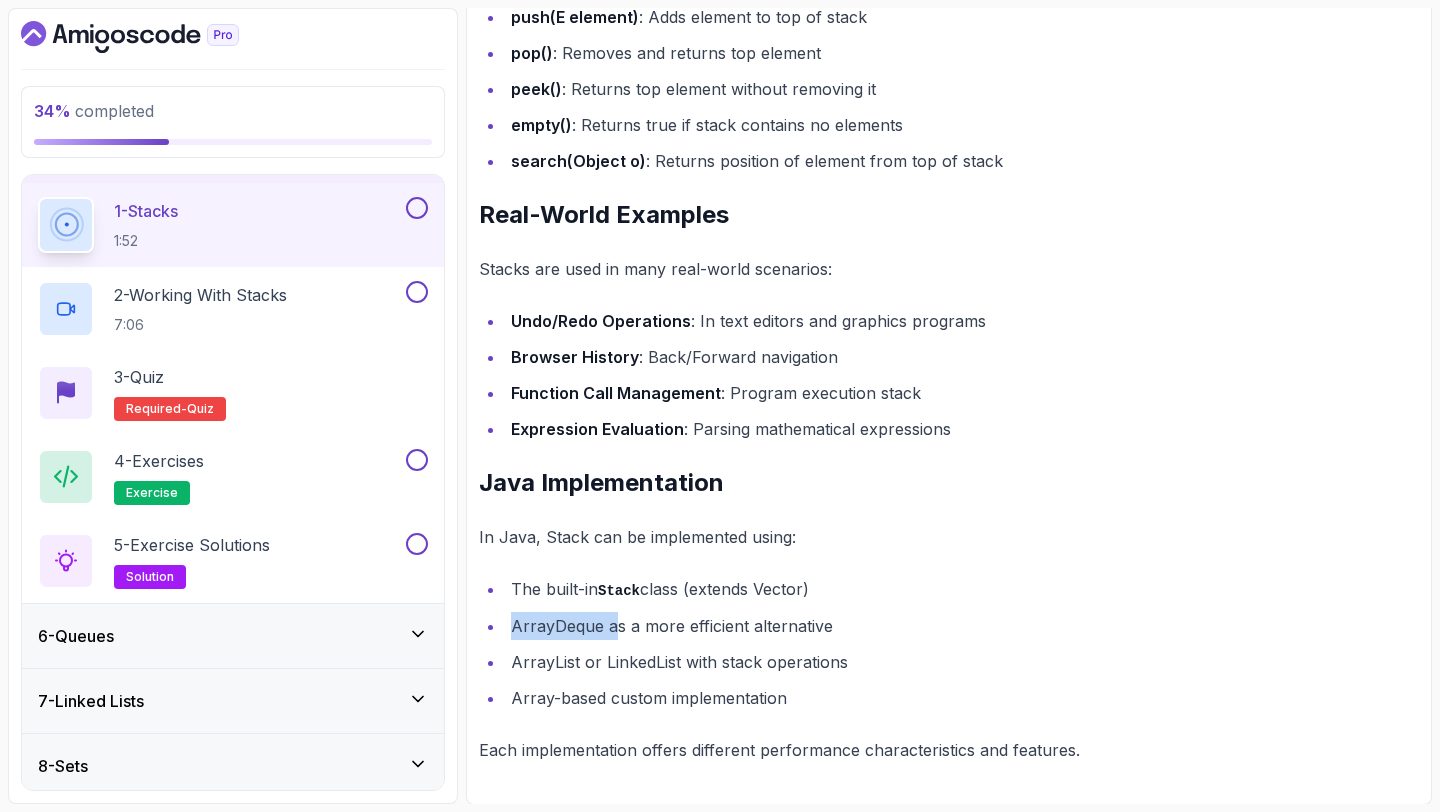 drag, startPoint x: 516, startPoint y: 617, endPoint x: 615, endPoint y: 615, distance: 99.0202 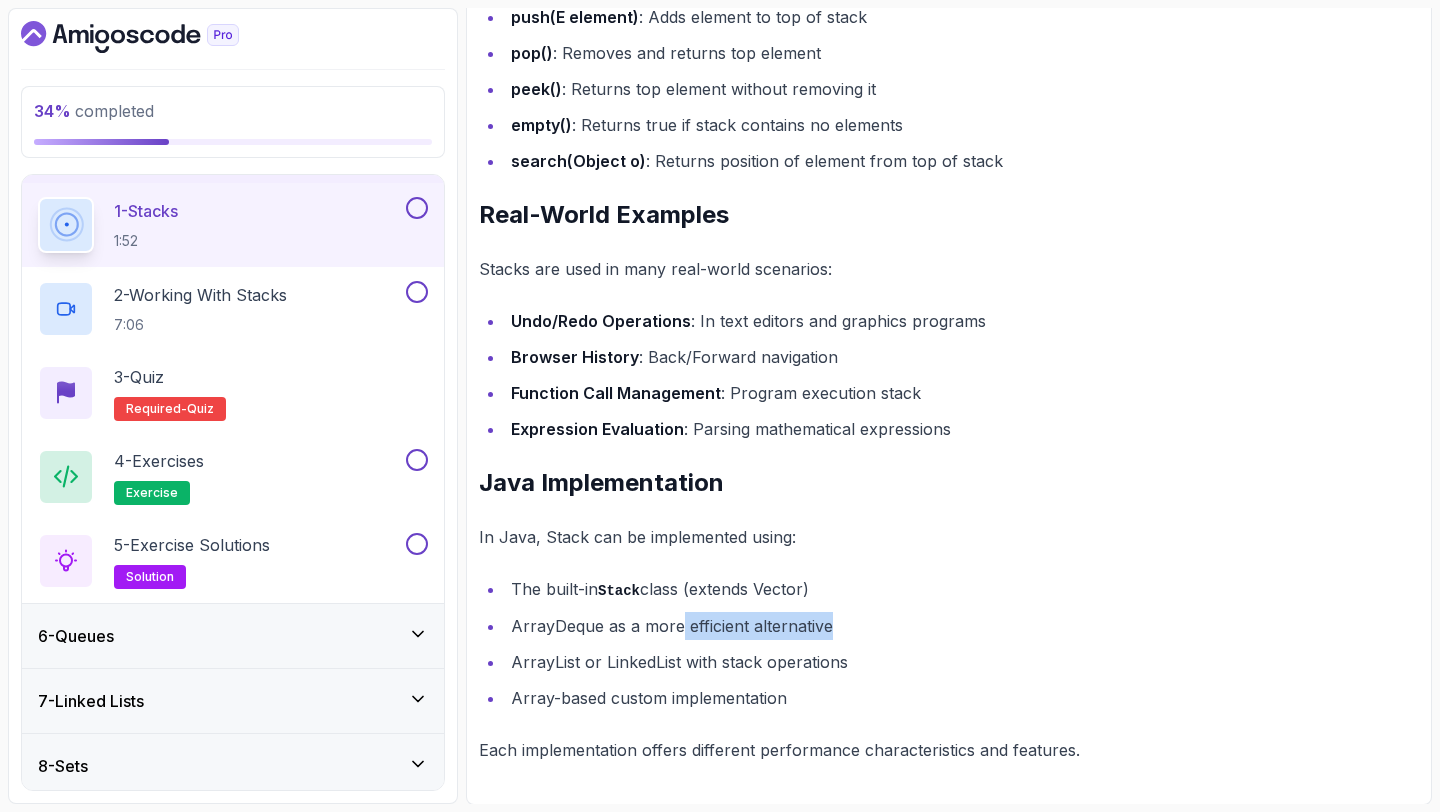 drag, startPoint x: 681, startPoint y: 618, endPoint x: 838, endPoint y: 621, distance: 157.02866 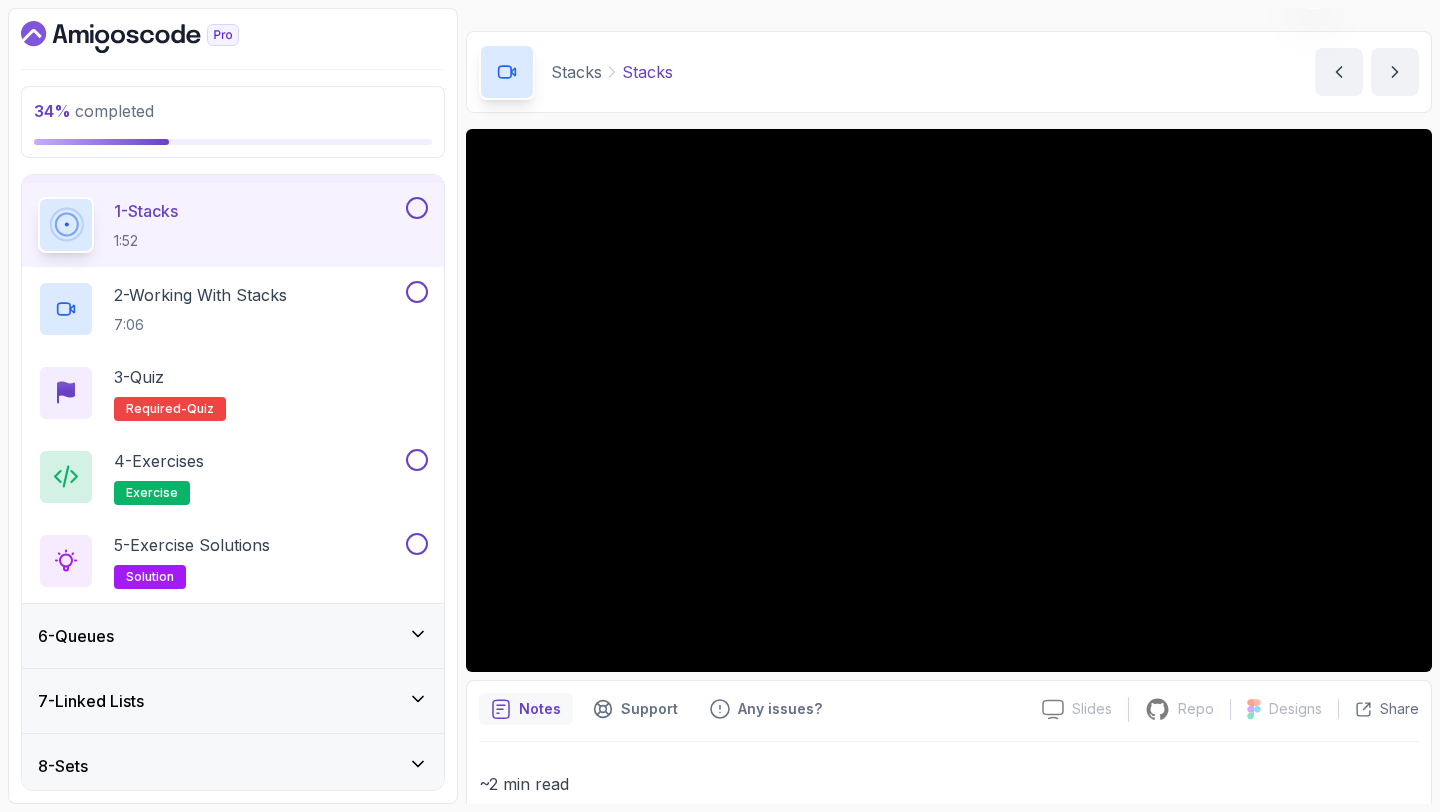 scroll, scrollTop: 40, scrollLeft: 0, axis: vertical 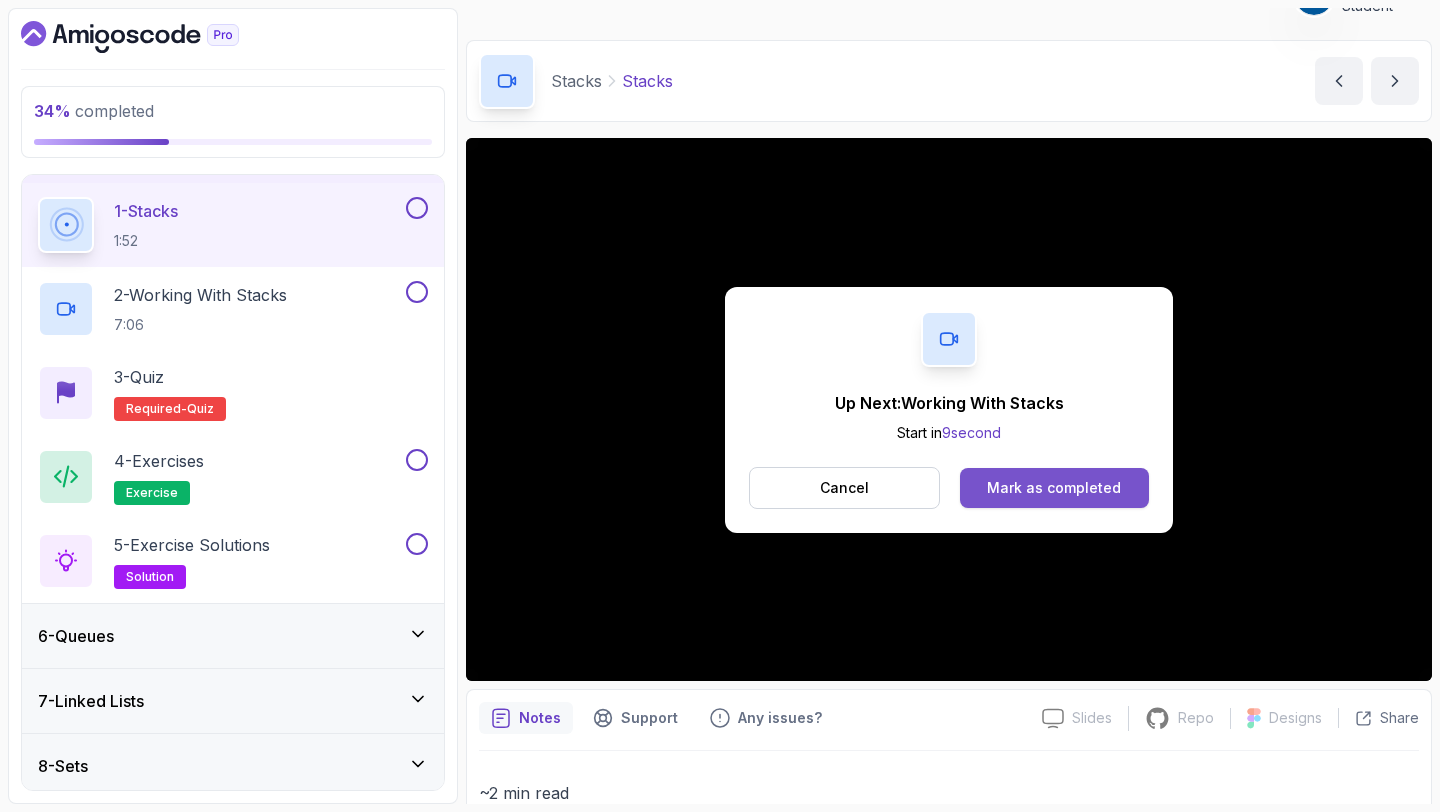 click on "Mark as completed" at bounding box center [1054, 488] 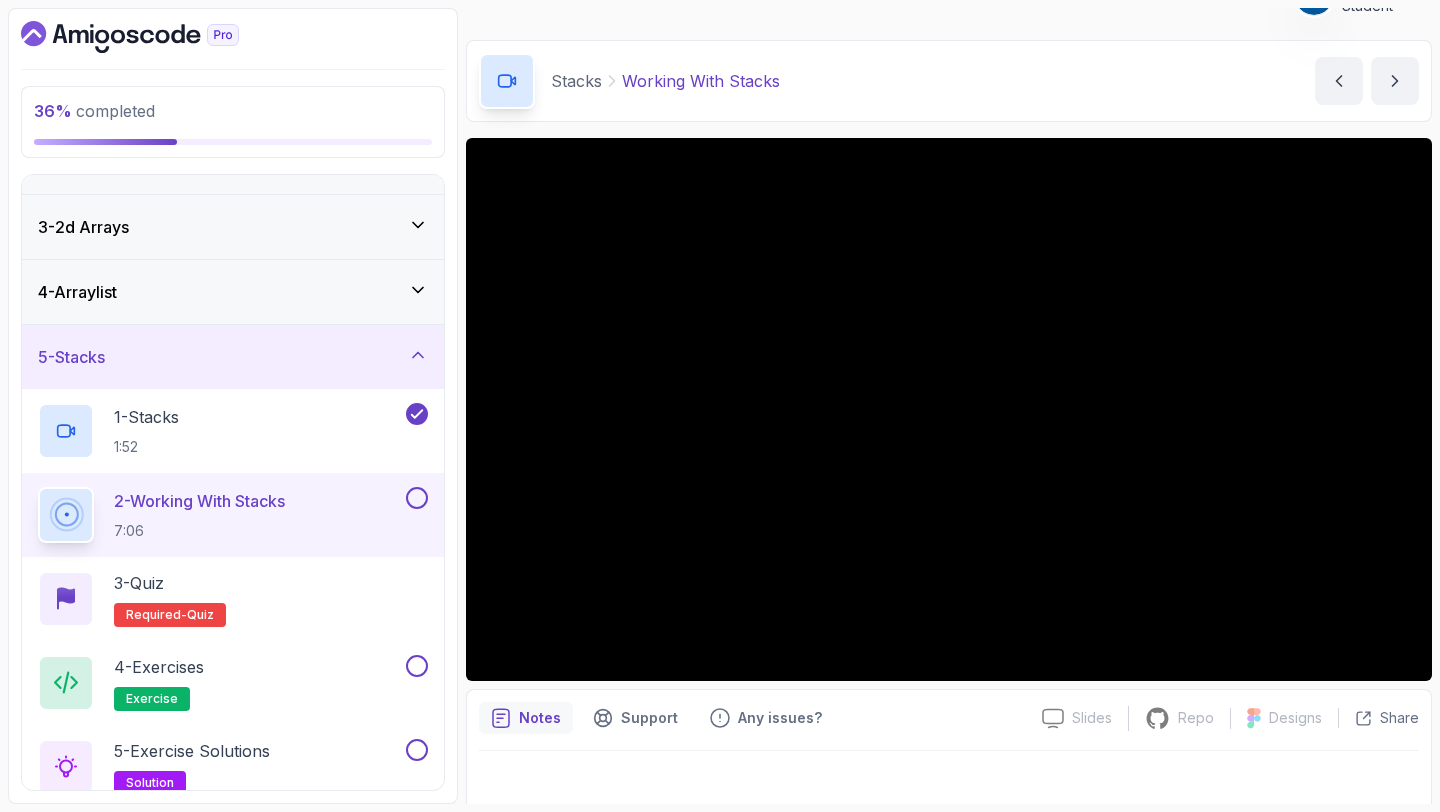 scroll, scrollTop: 87, scrollLeft: 0, axis: vertical 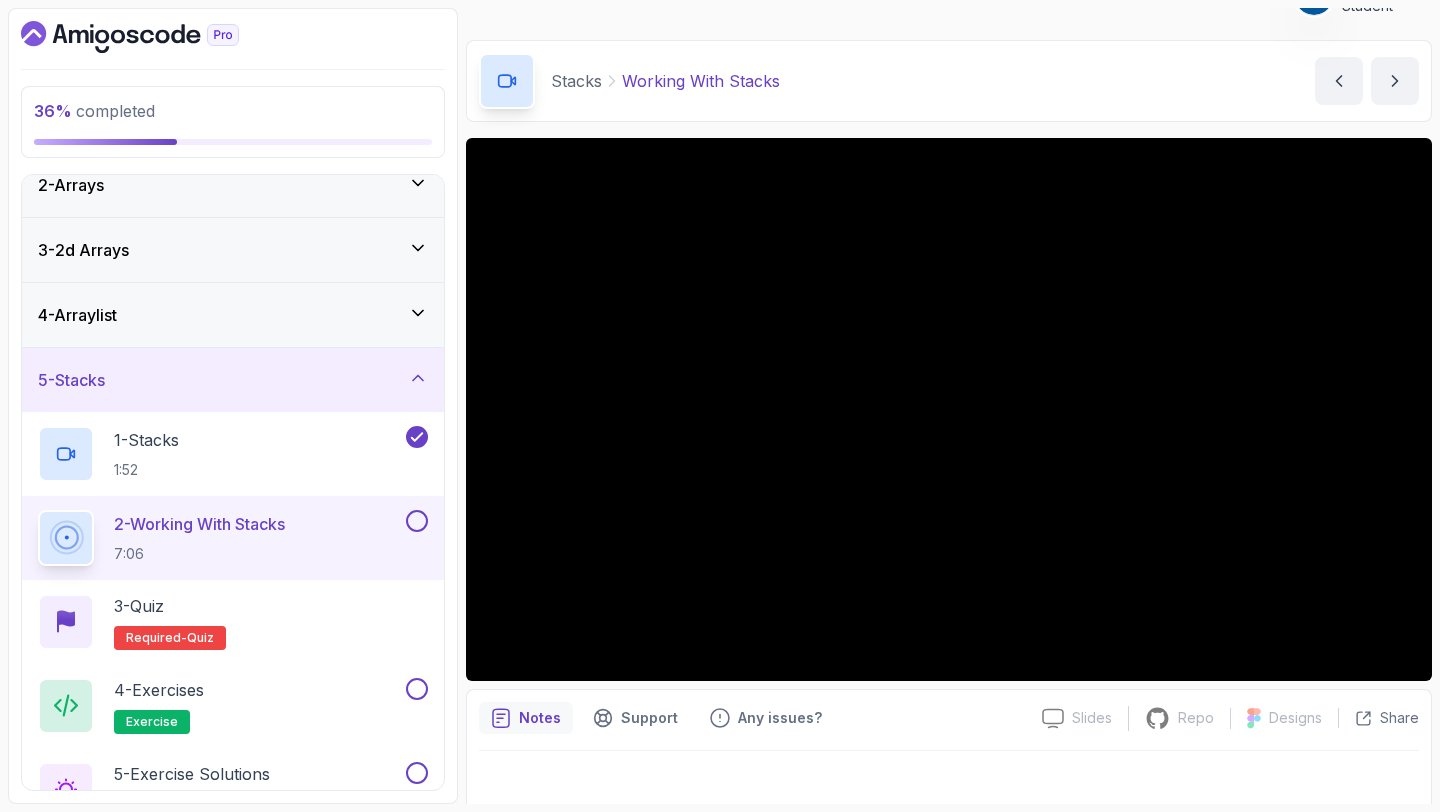 click on "4  -  Arraylist" at bounding box center (233, 315) 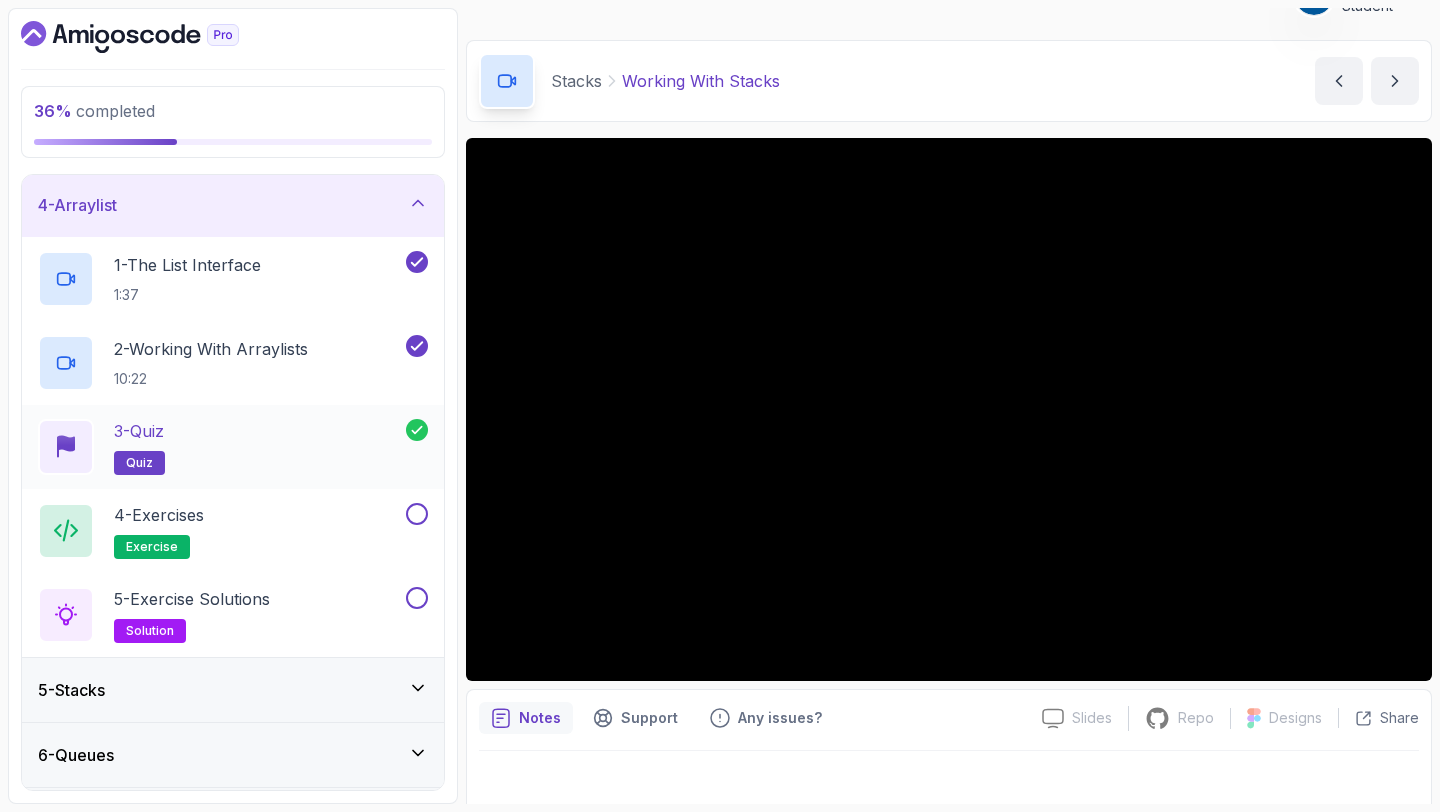 scroll, scrollTop: 176, scrollLeft: 0, axis: vertical 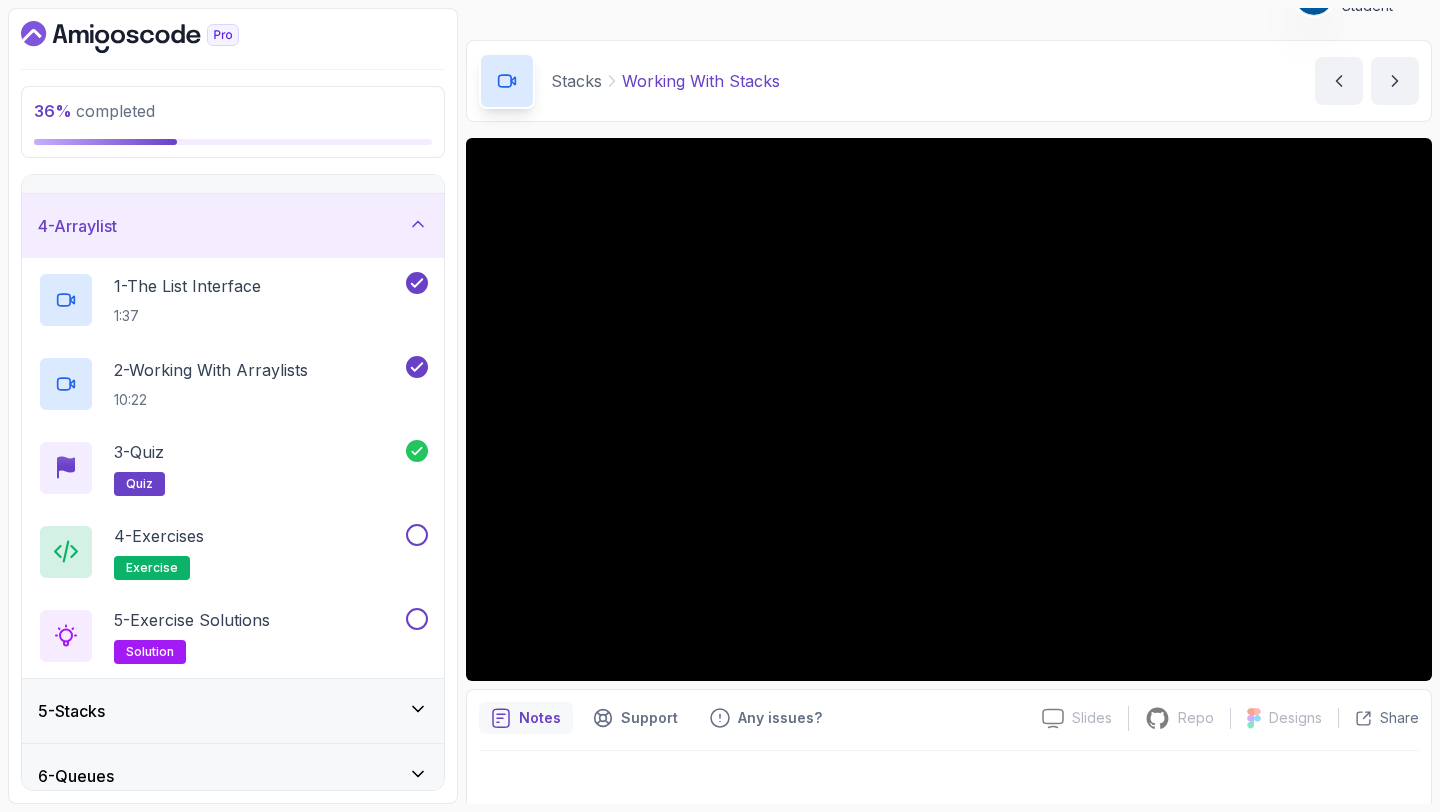 click on "4  -  Arraylist" at bounding box center [233, 226] 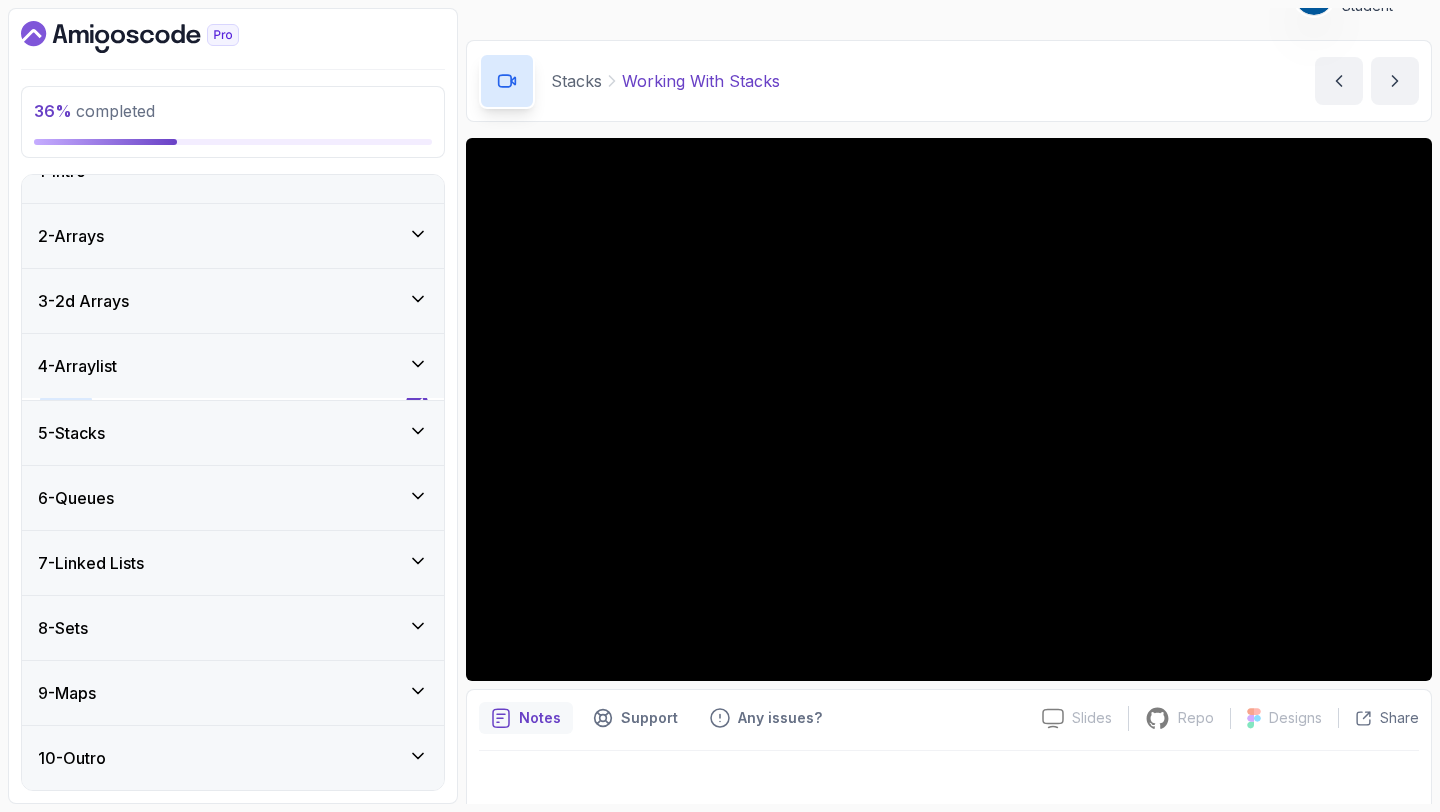 scroll, scrollTop: 34, scrollLeft: 0, axis: vertical 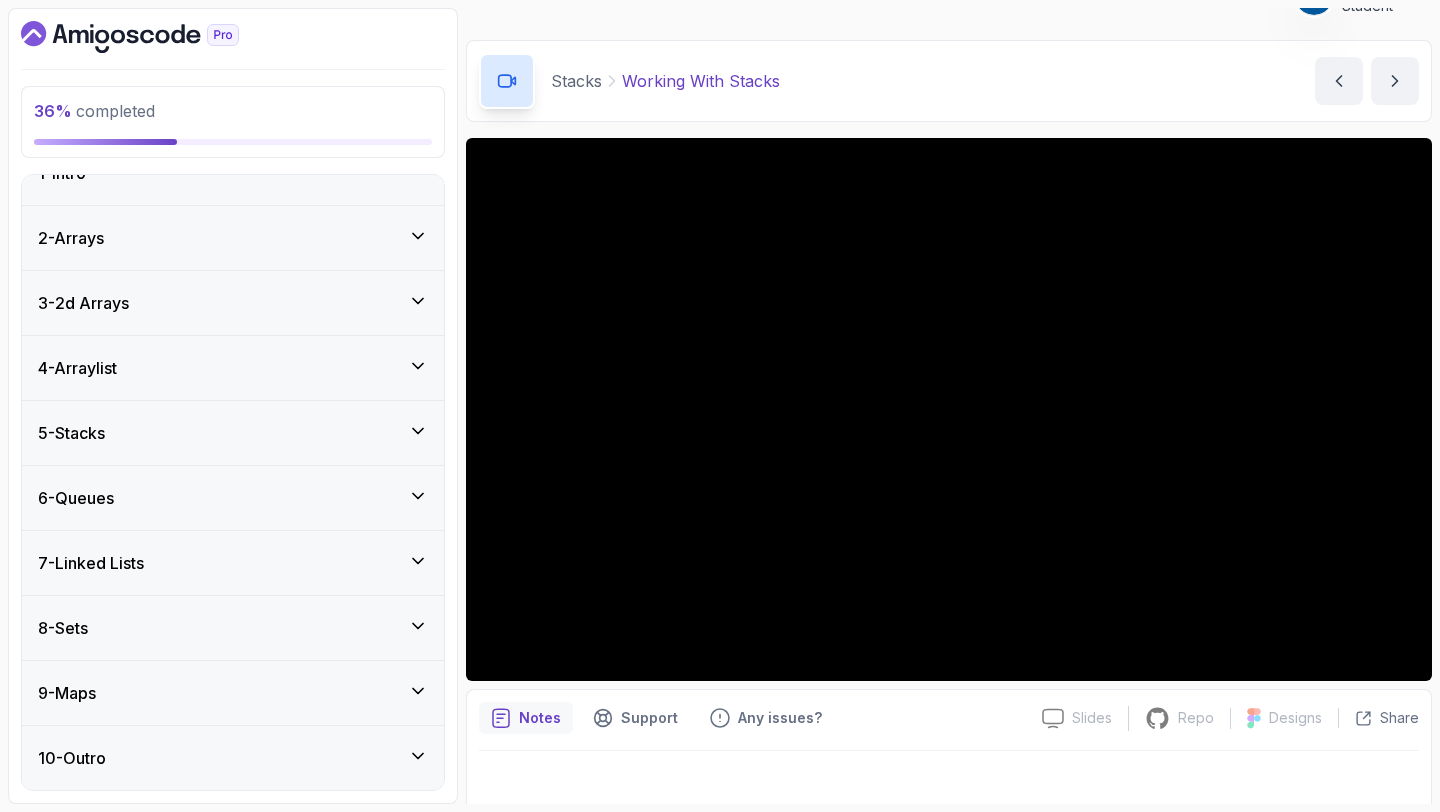 click on "5  -  Stacks" at bounding box center [233, 433] 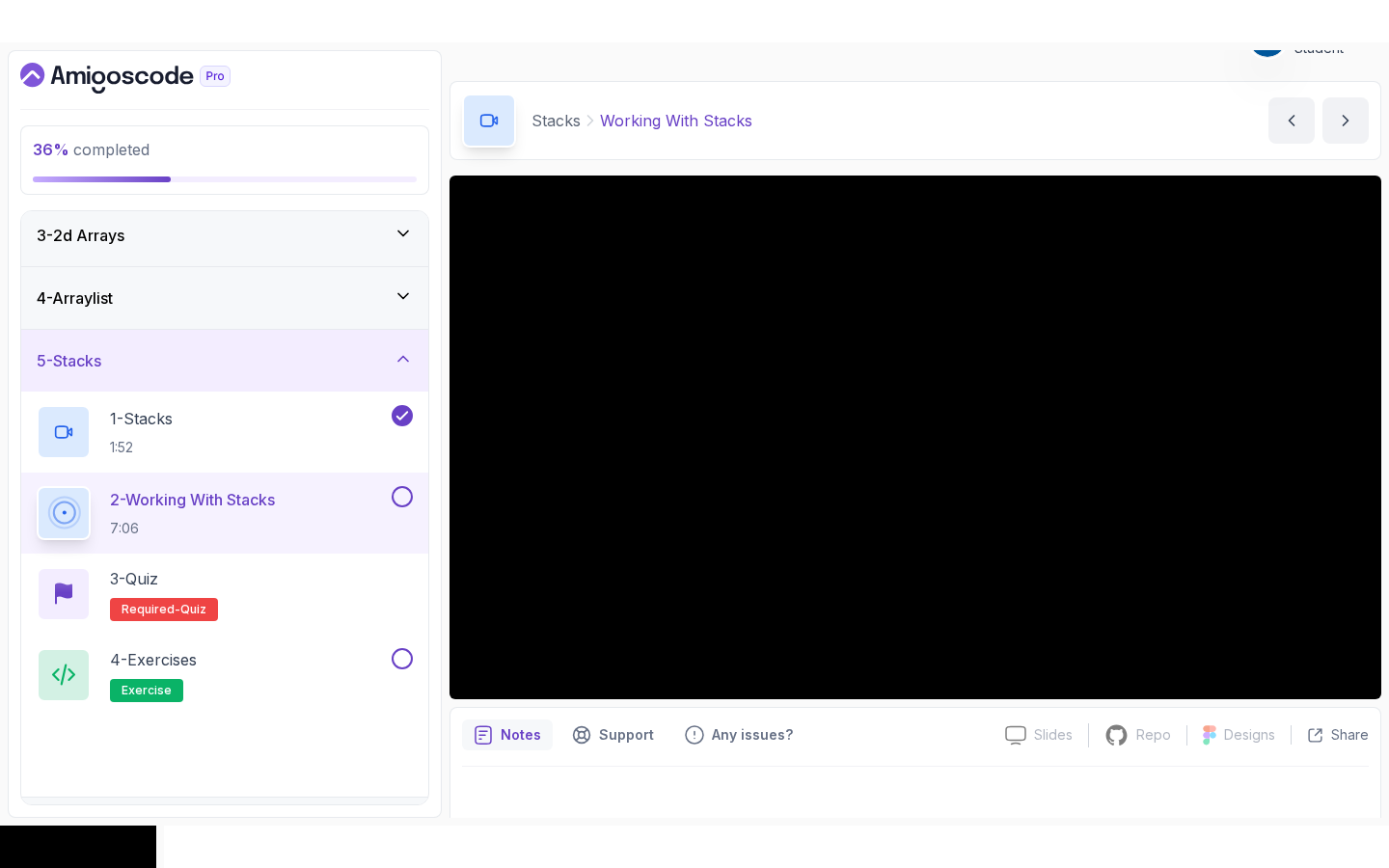 scroll, scrollTop: 142, scrollLeft: 0, axis: vertical 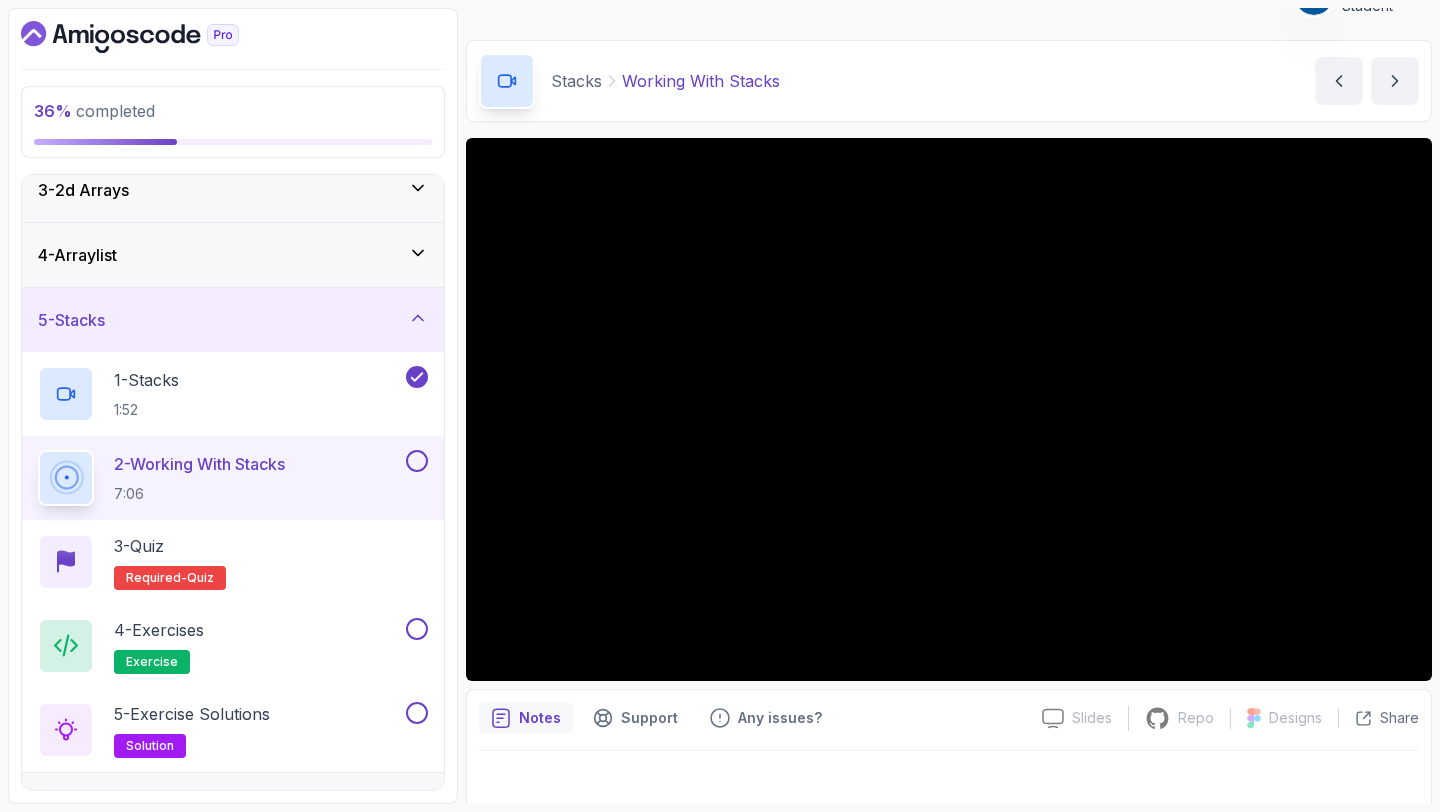 click on "My Courses Java Data Structures 24 Points 1 [NAME] 6 - Stacks 36 % completed Stacks Working With Stacks Working With Stacks by nelson Slides Slides not available Repo Repository not available Designs Design not available Share Notes Support Any issues? Slides Slides not available Repo Repository not available Designs Design not available Share" at bounding box center (949, 406) 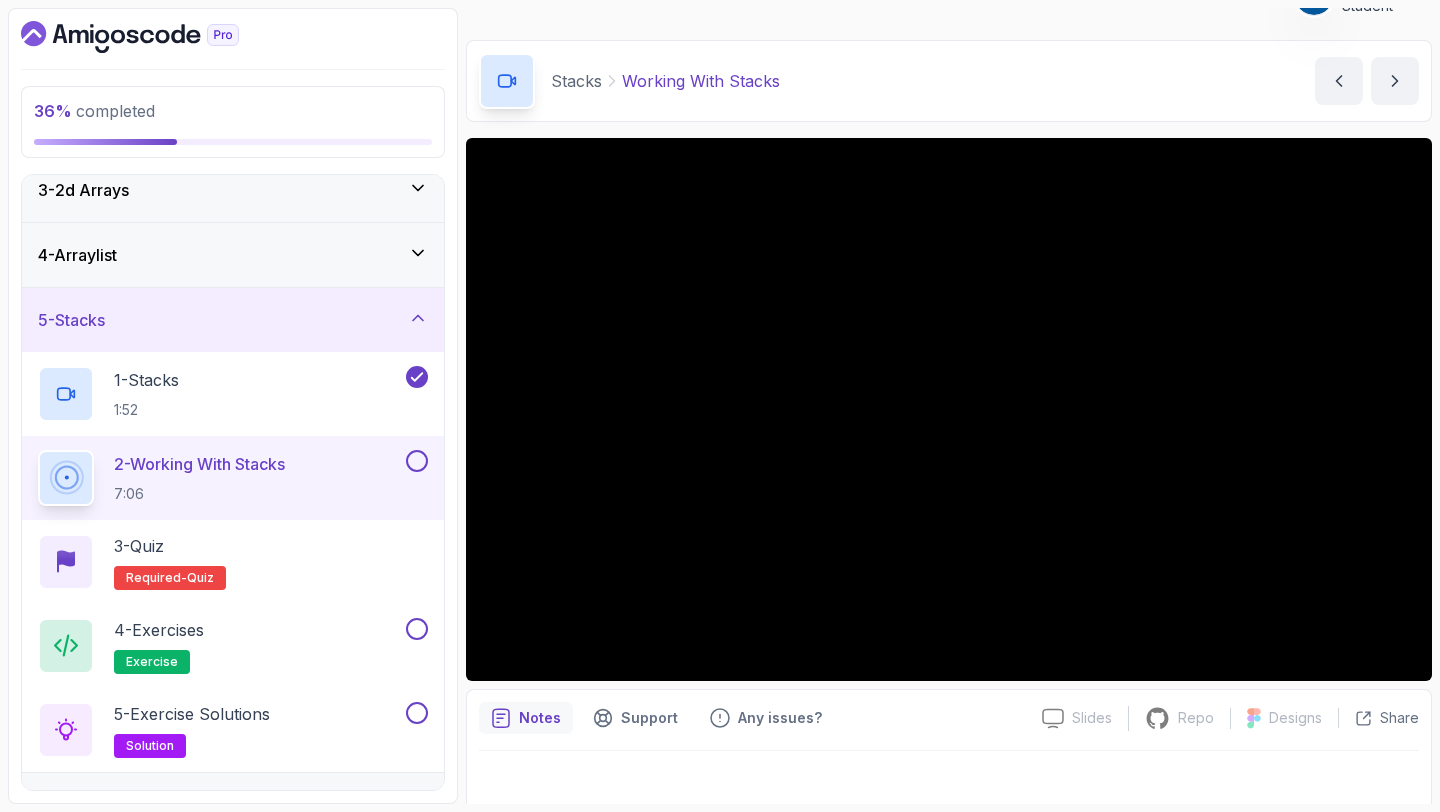 scroll, scrollTop: 0, scrollLeft: 0, axis: both 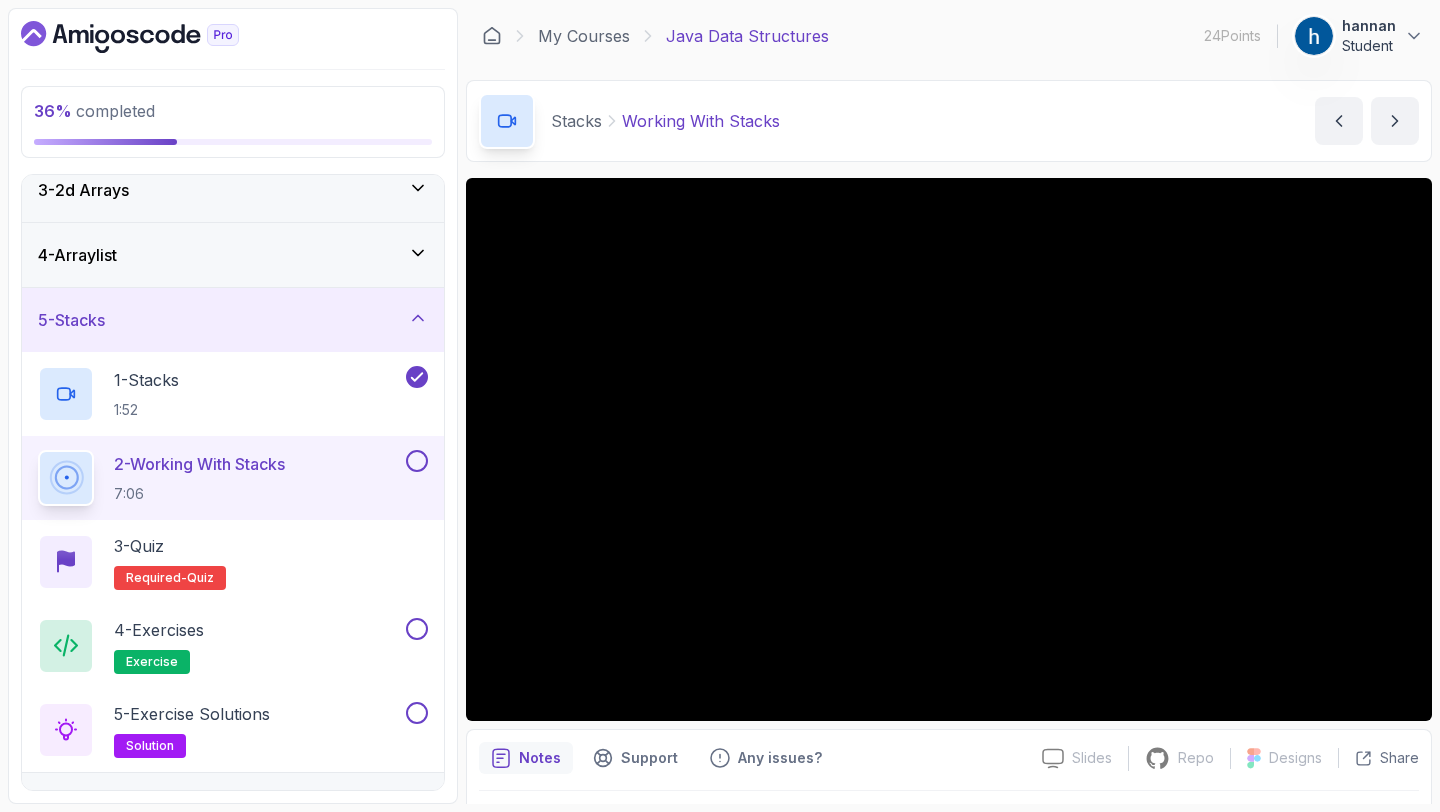 click at bounding box center (415, 461) 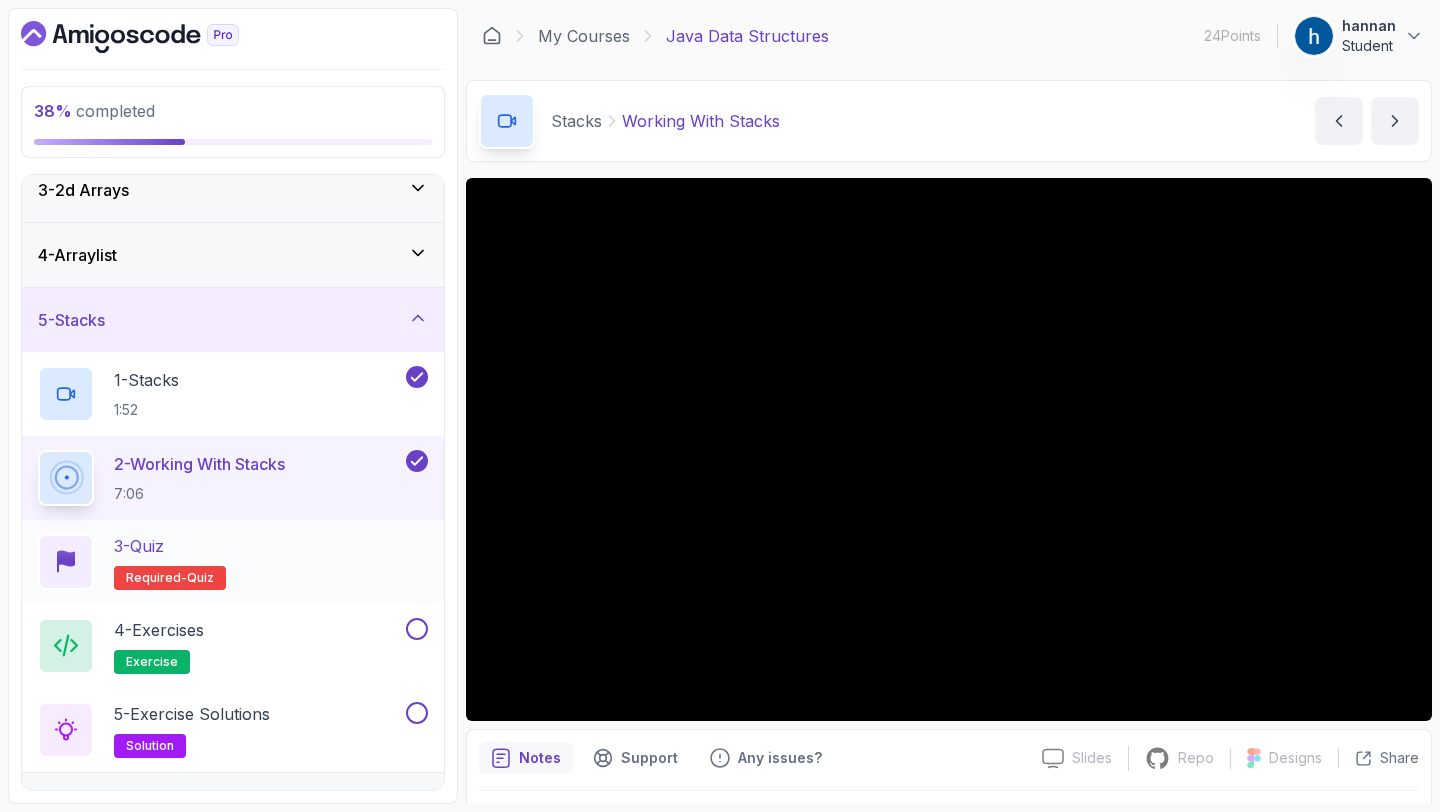 click on "3  -  Quiz Required- quiz" at bounding box center (233, 562) 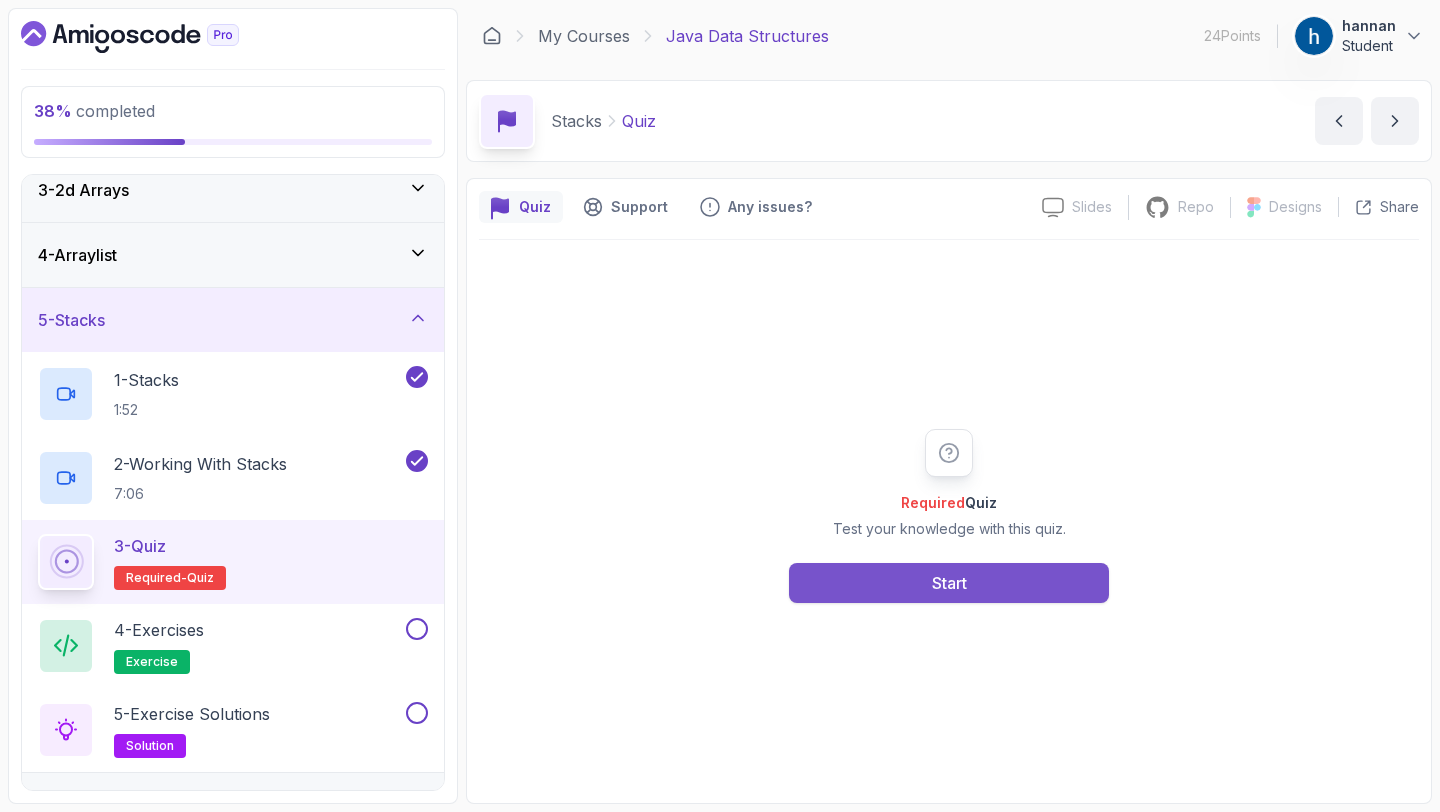 click on "Start" at bounding box center (949, 583) 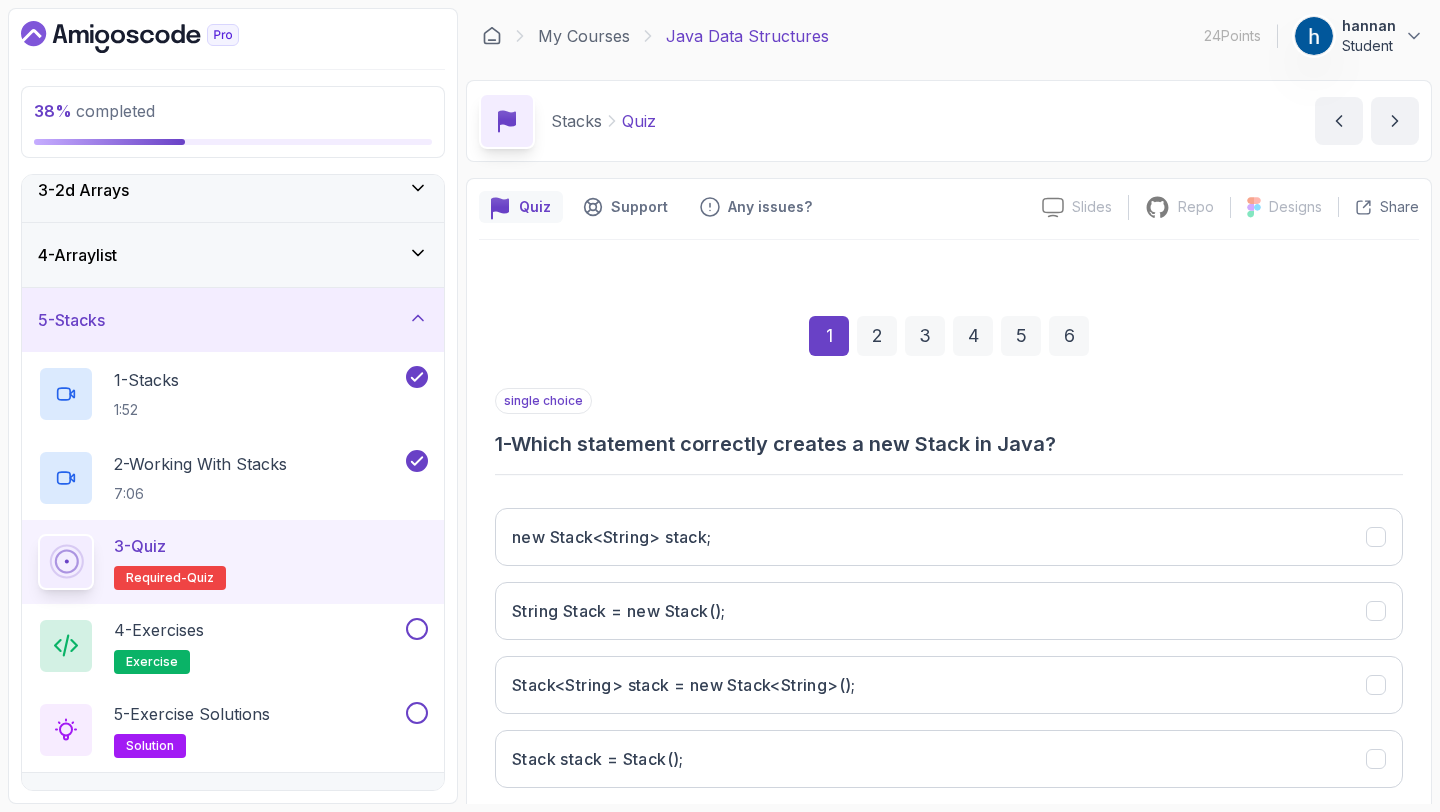 scroll, scrollTop: 113, scrollLeft: 0, axis: vertical 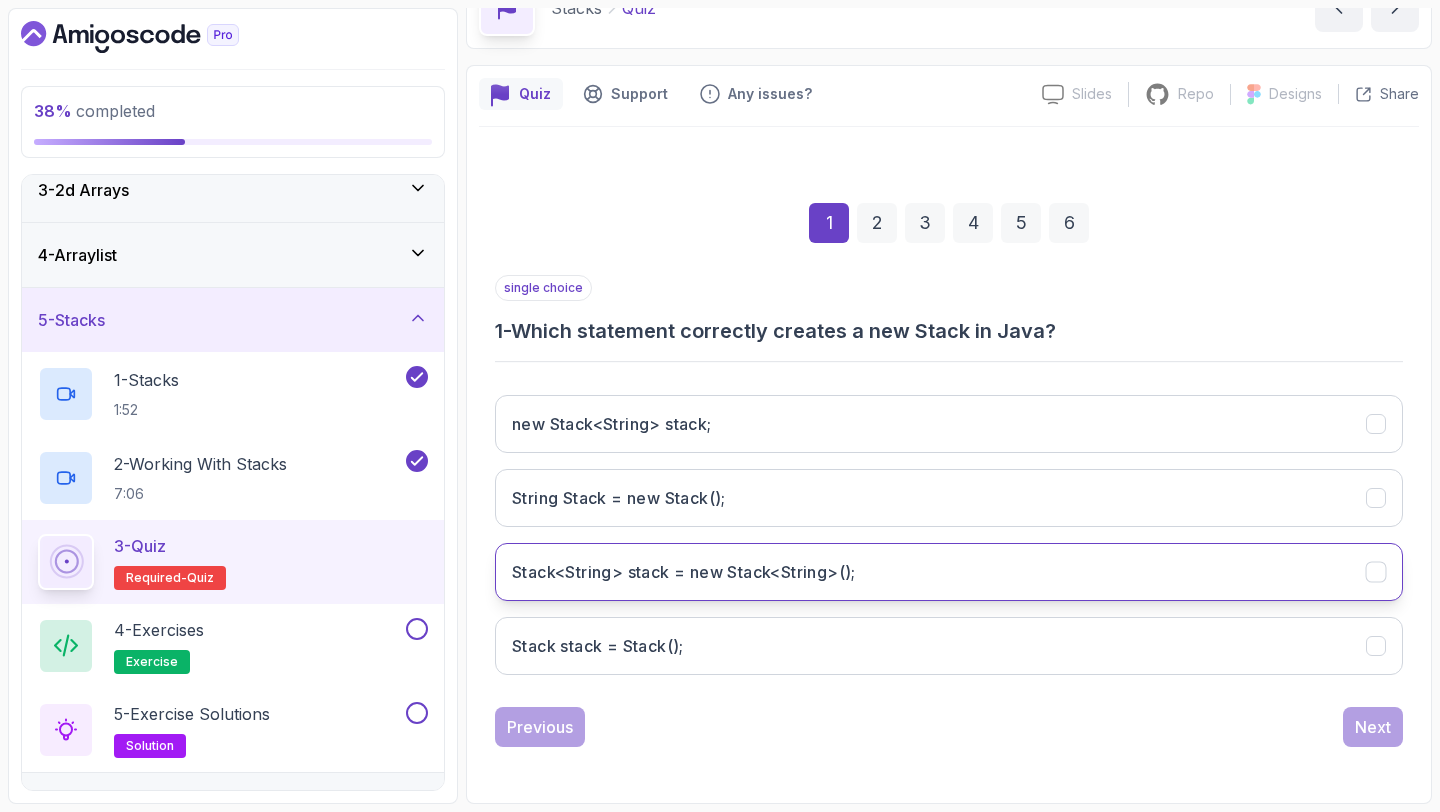click on "Stack<String> stack = new Stack<String>();" at bounding box center [949, 572] 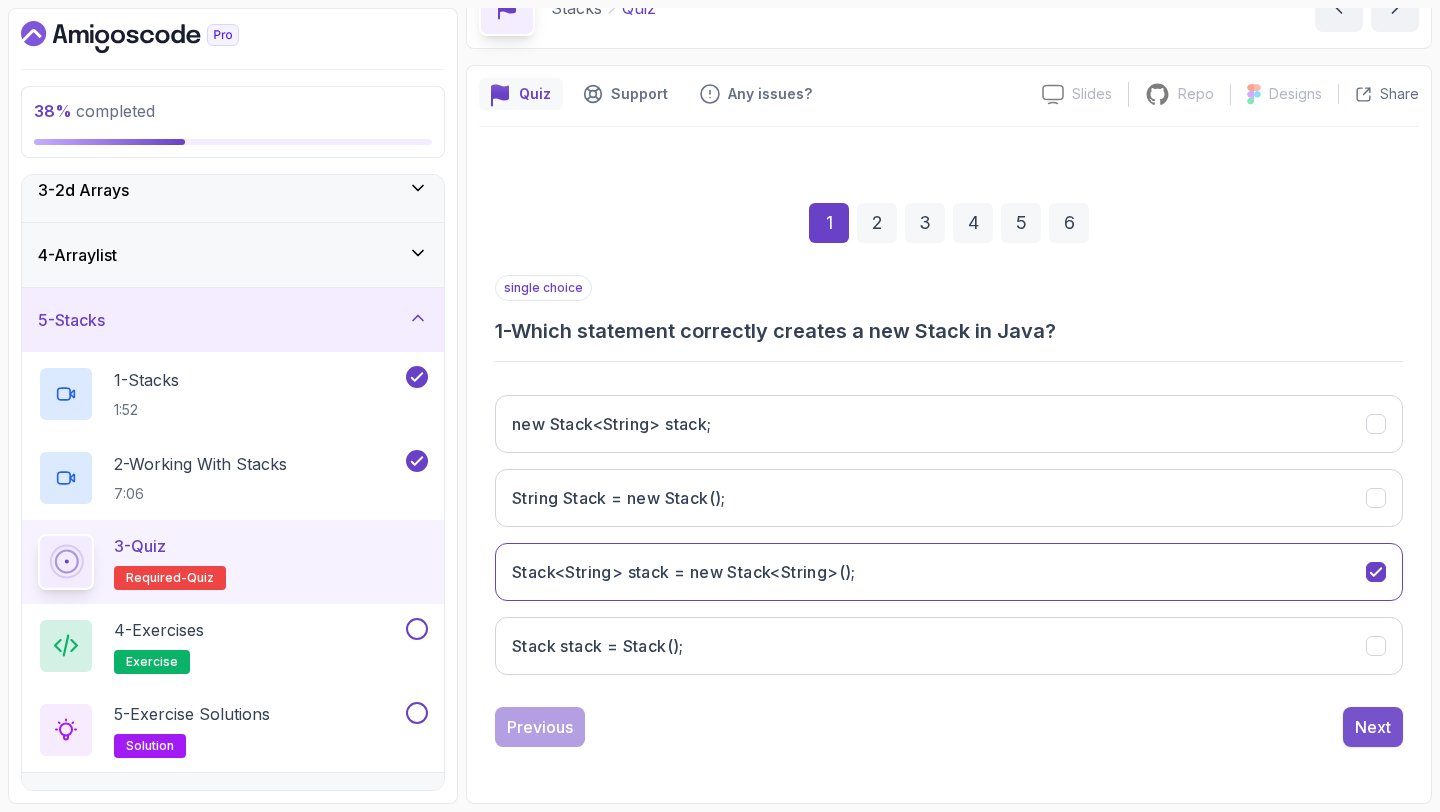 click on "Next" at bounding box center [1373, 727] 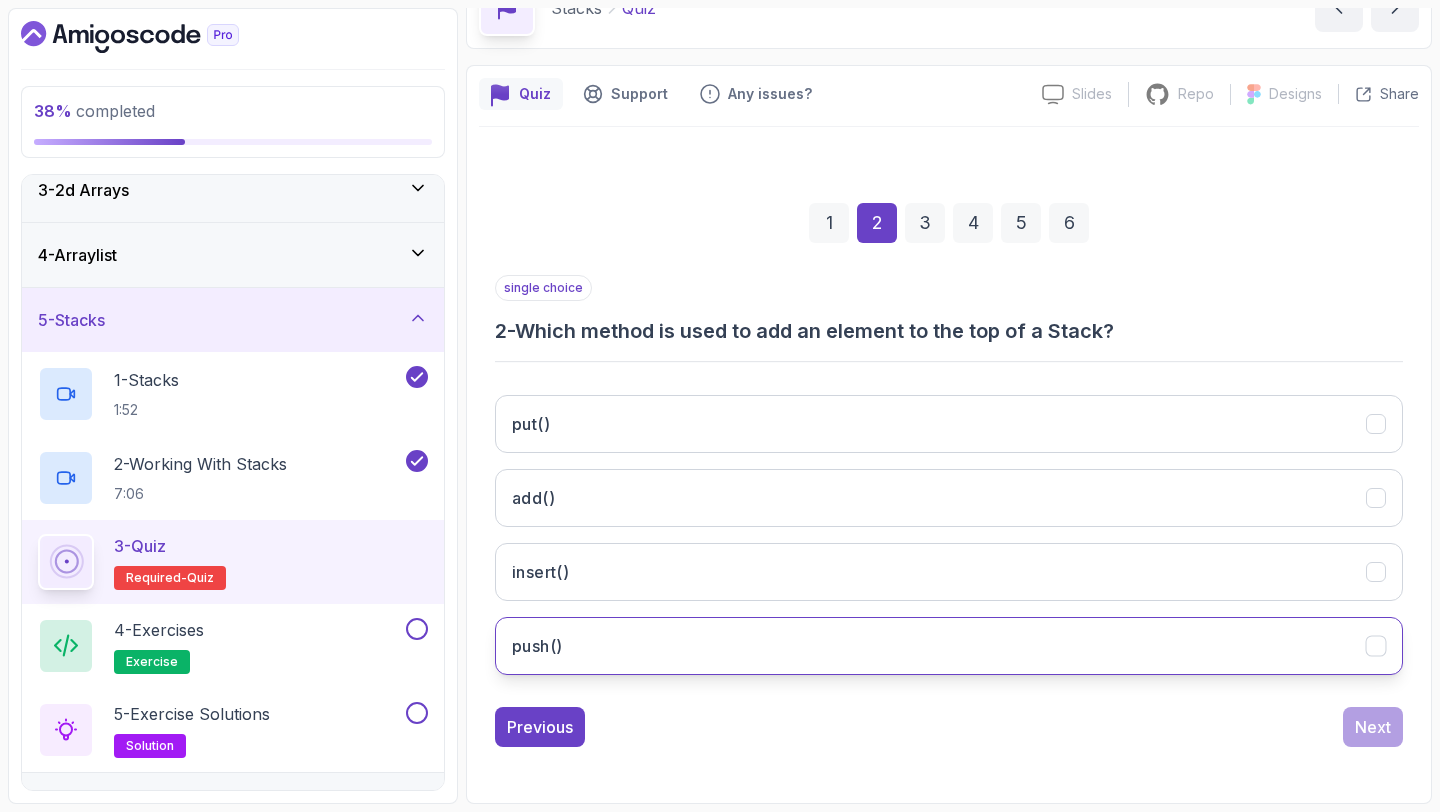 click on "push()" at bounding box center (949, 646) 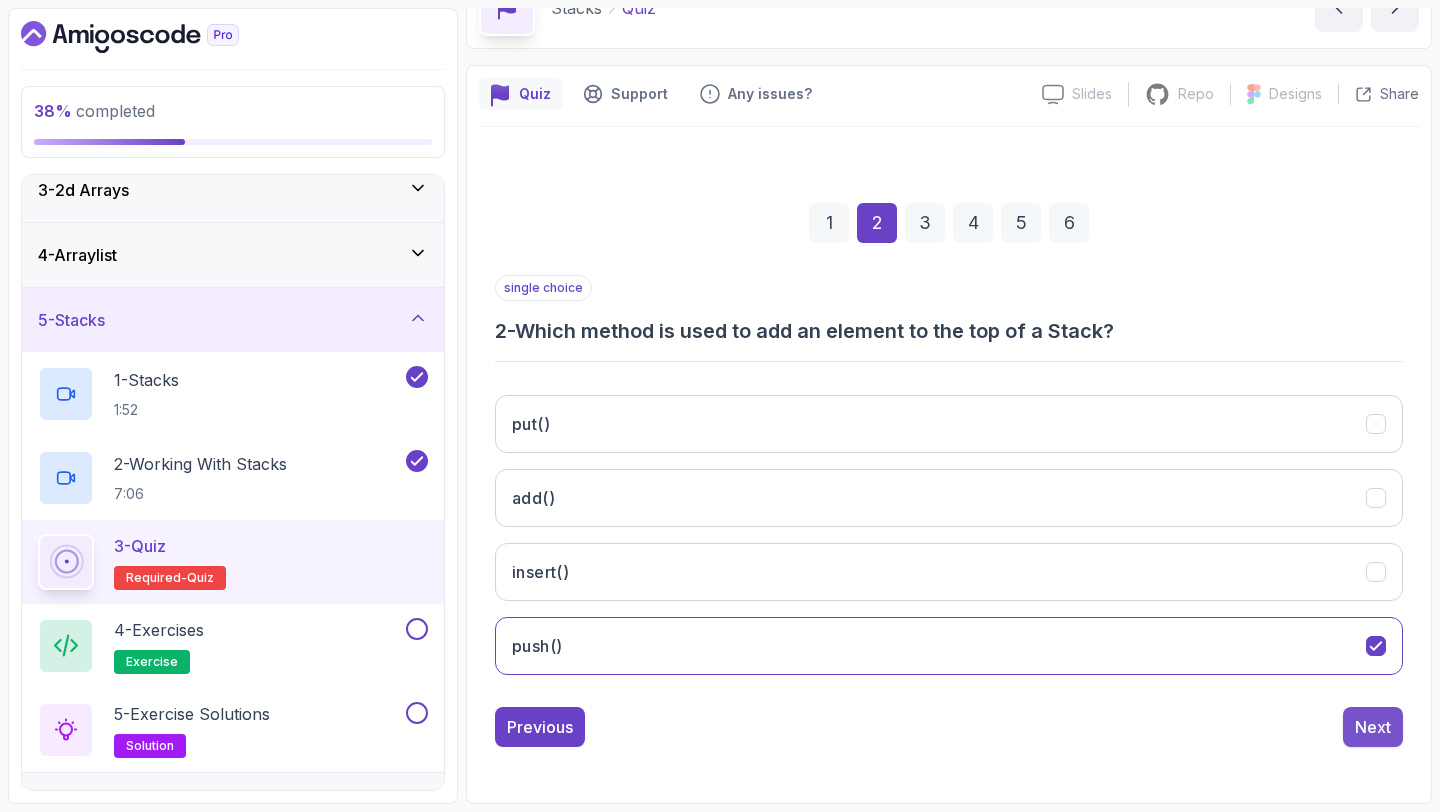 click on "Next" at bounding box center [1373, 727] 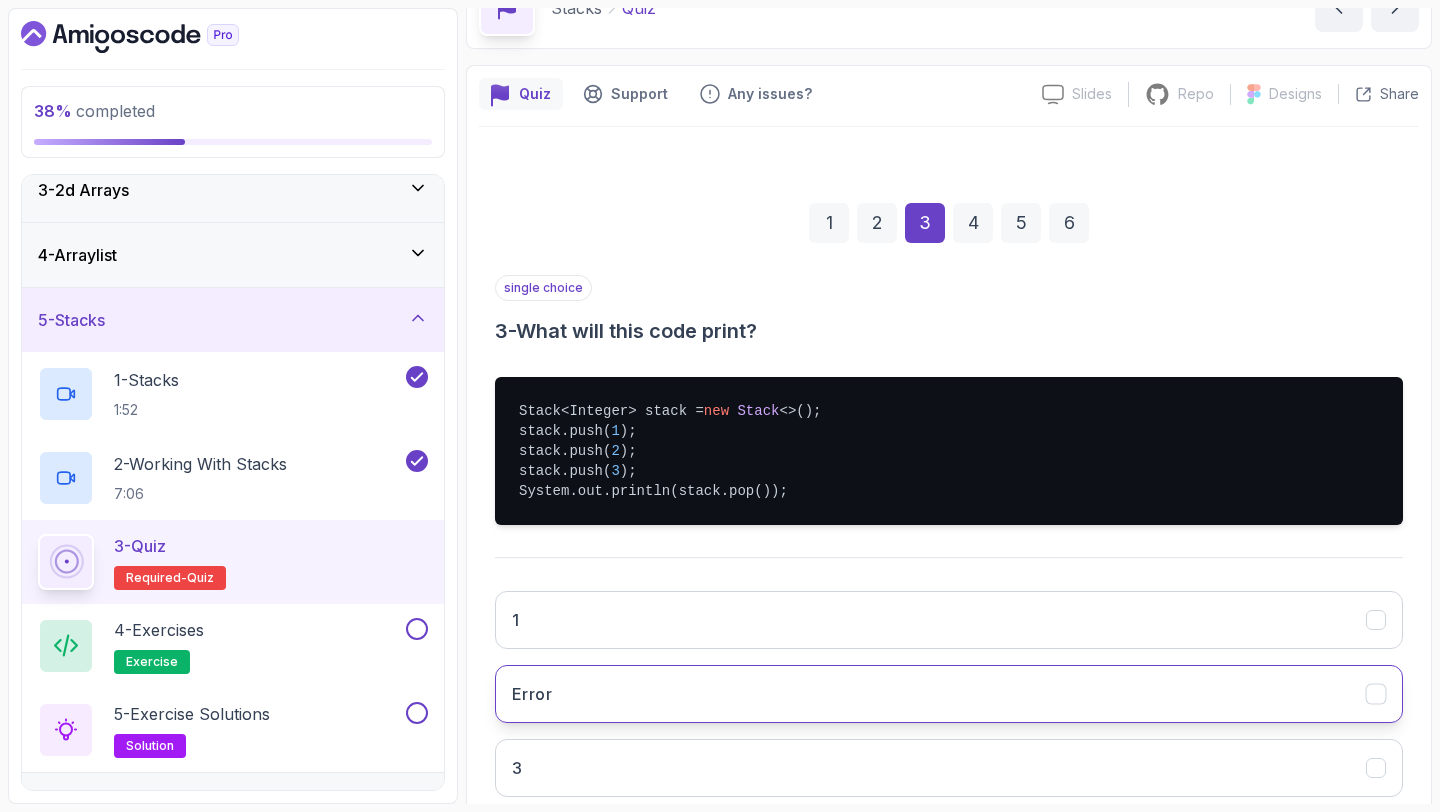 scroll, scrollTop: 309, scrollLeft: 0, axis: vertical 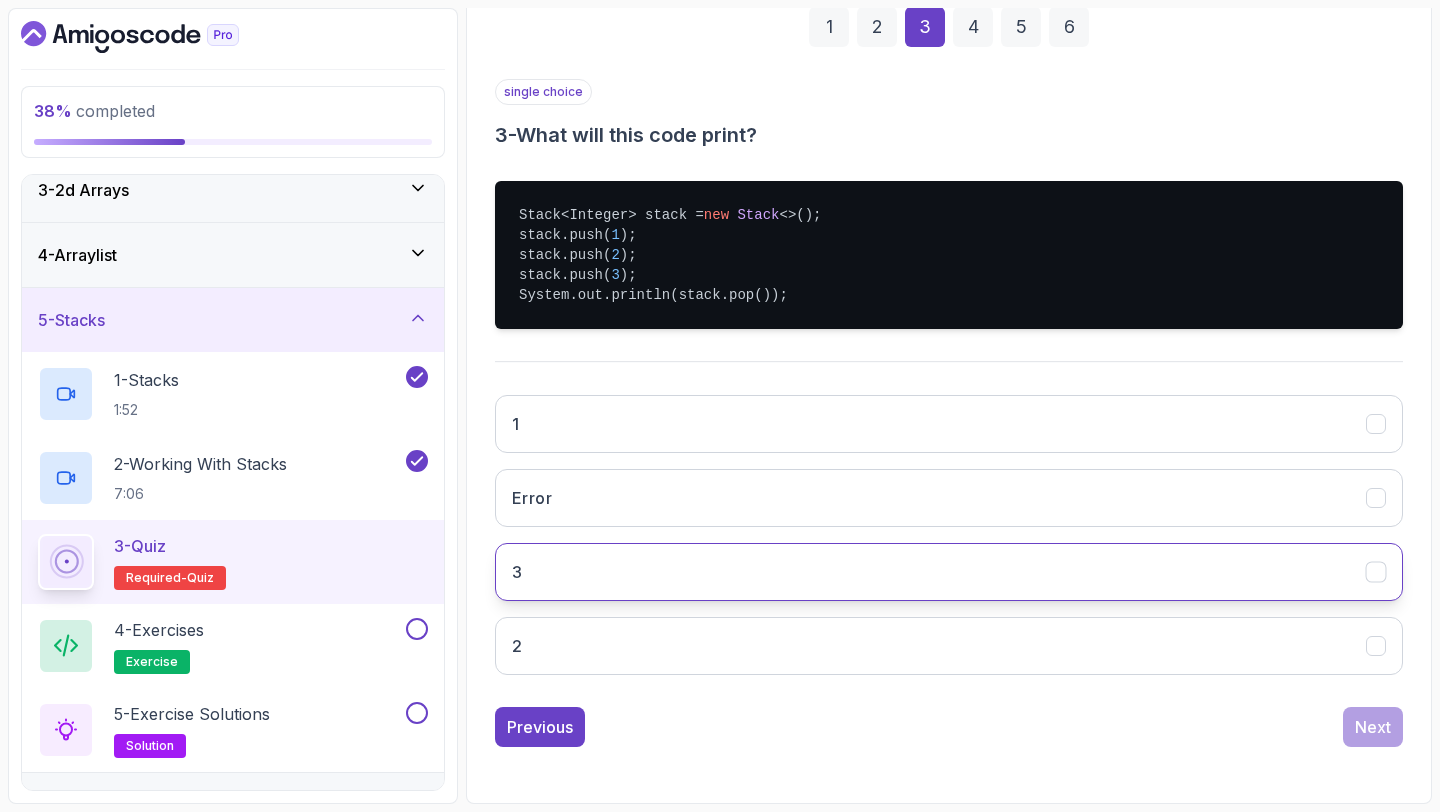 click on "3" at bounding box center (949, 572) 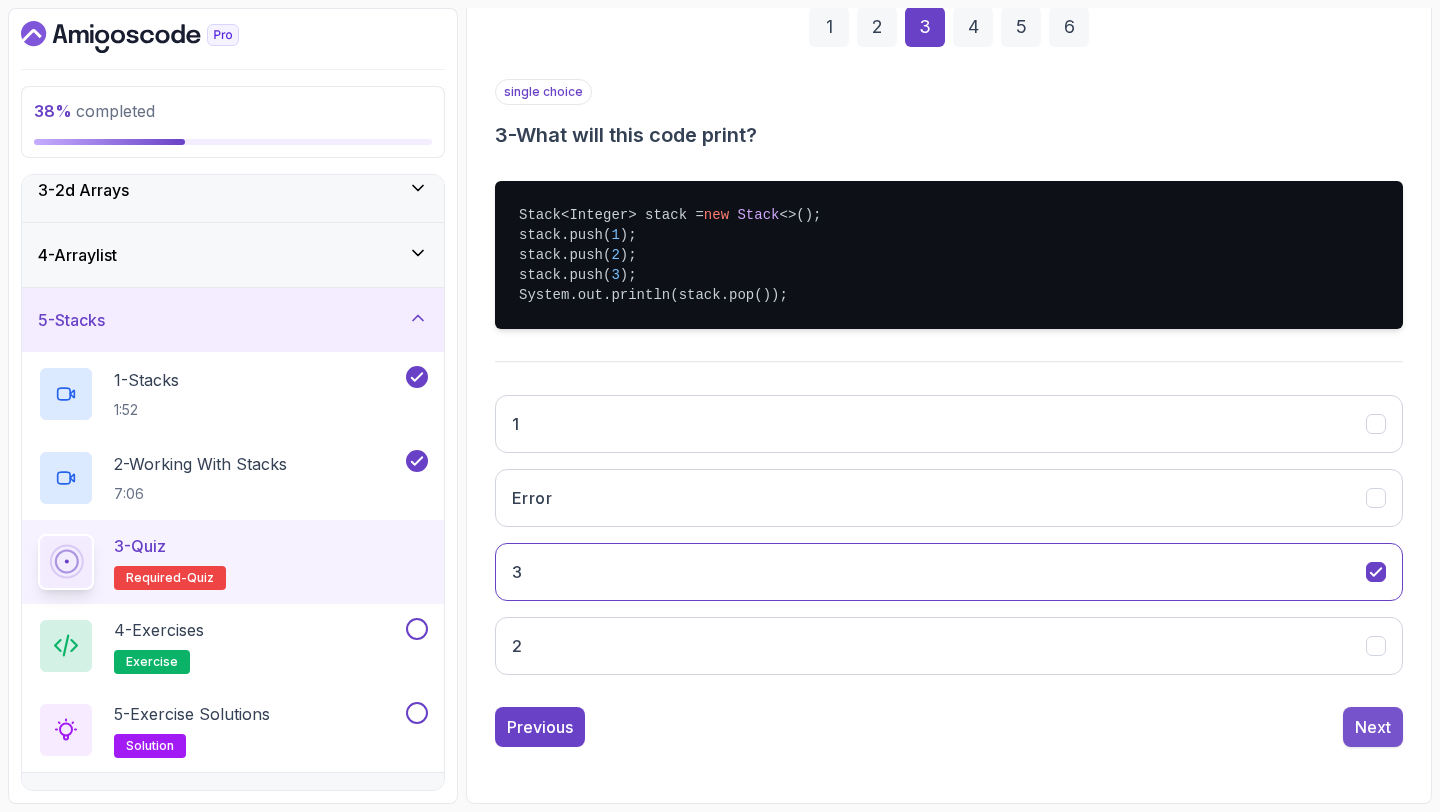 click on "Next" at bounding box center (1373, 727) 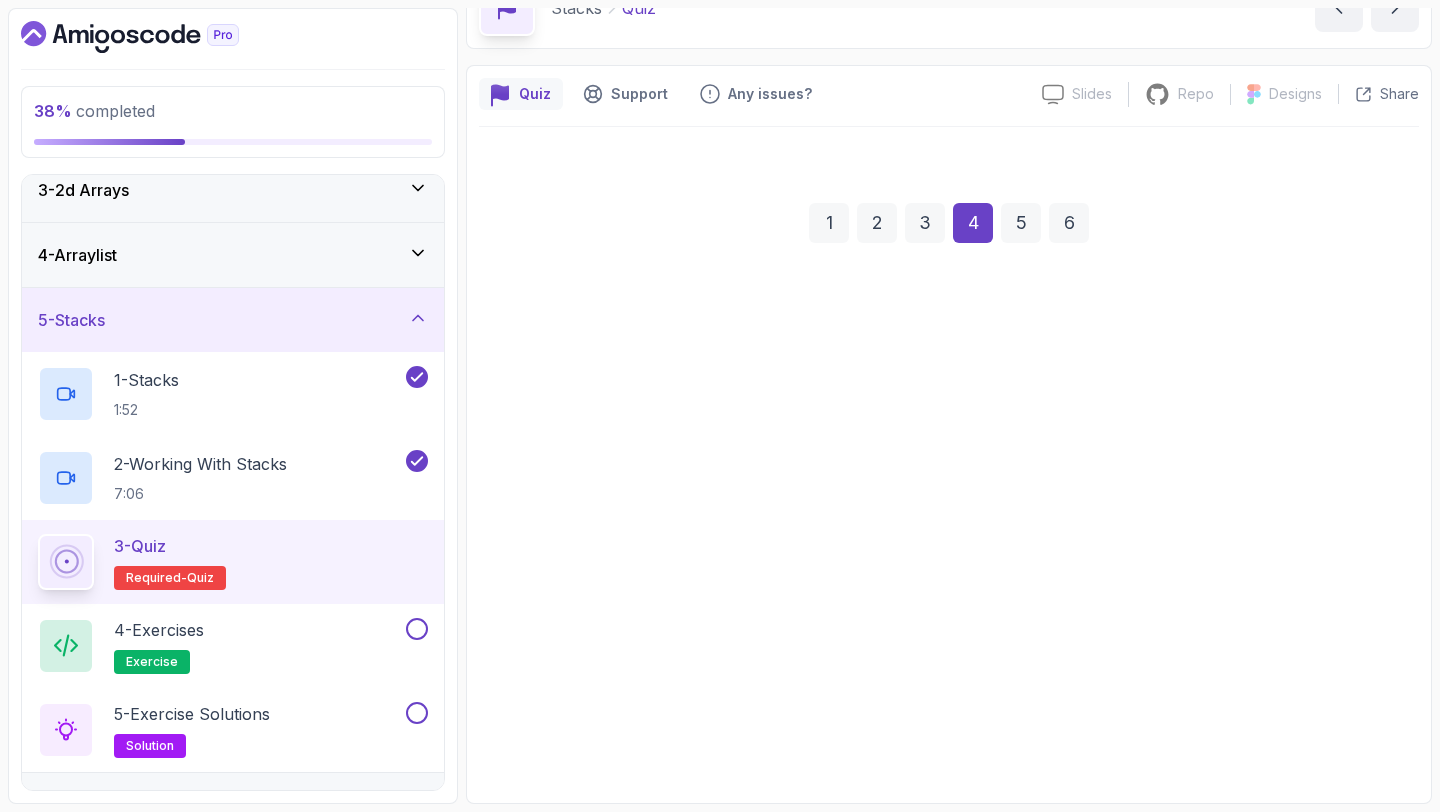 scroll, scrollTop: 113, scrollLeft: 0, axis: vertical 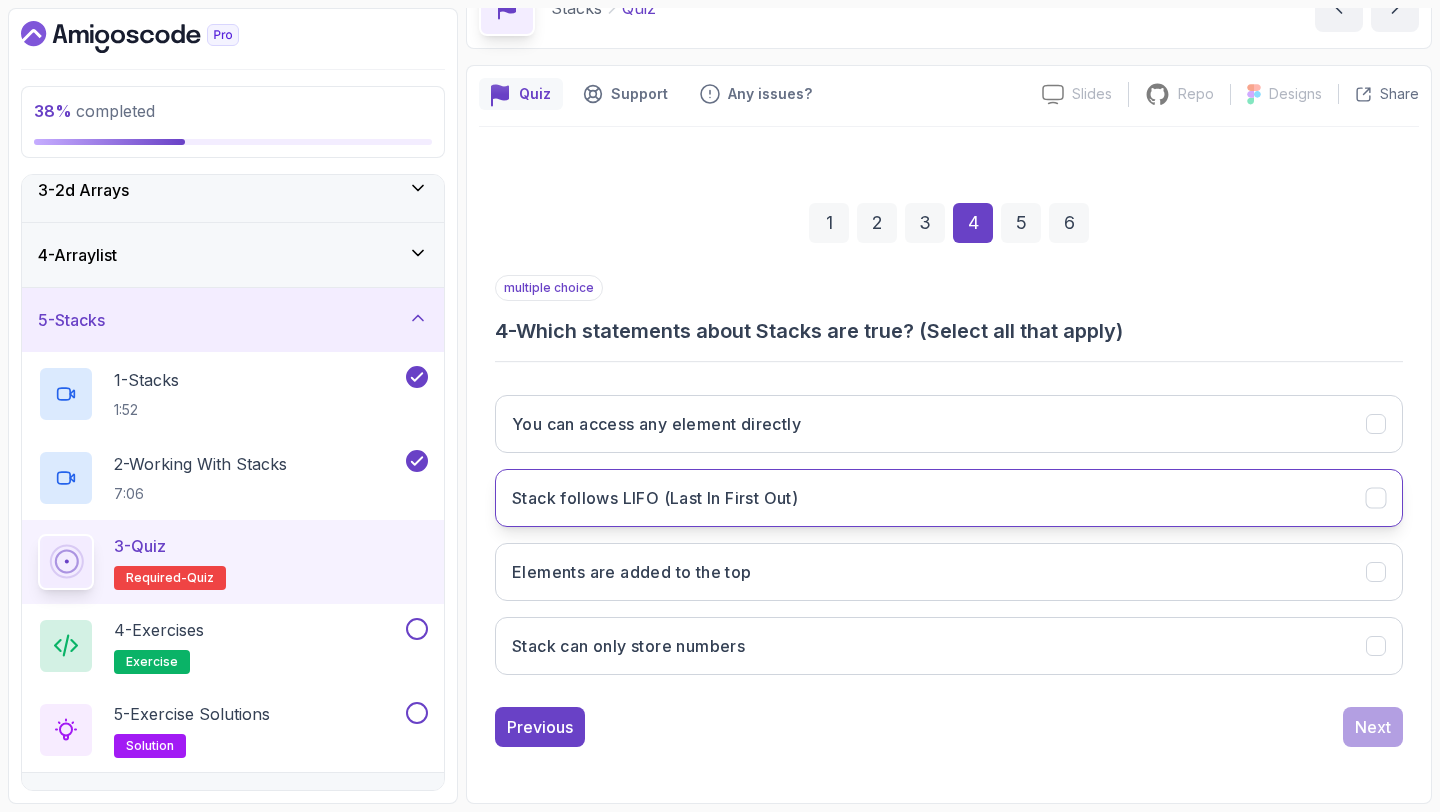 click on "Stack follows LIFO (Last In First Out)" at bounding box center (949, 498) 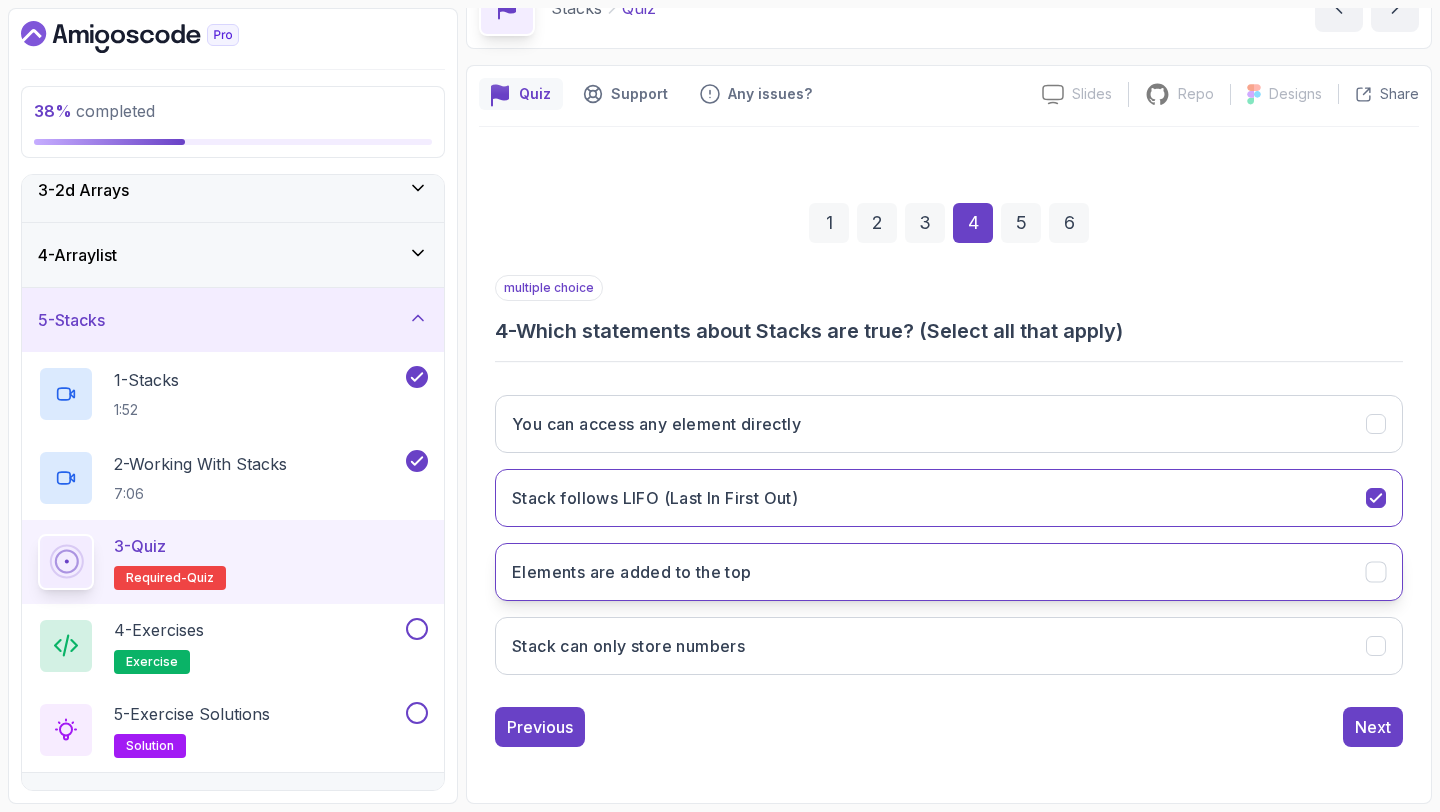 click on "Elements are added to the top" at bounding box center (949, 572) 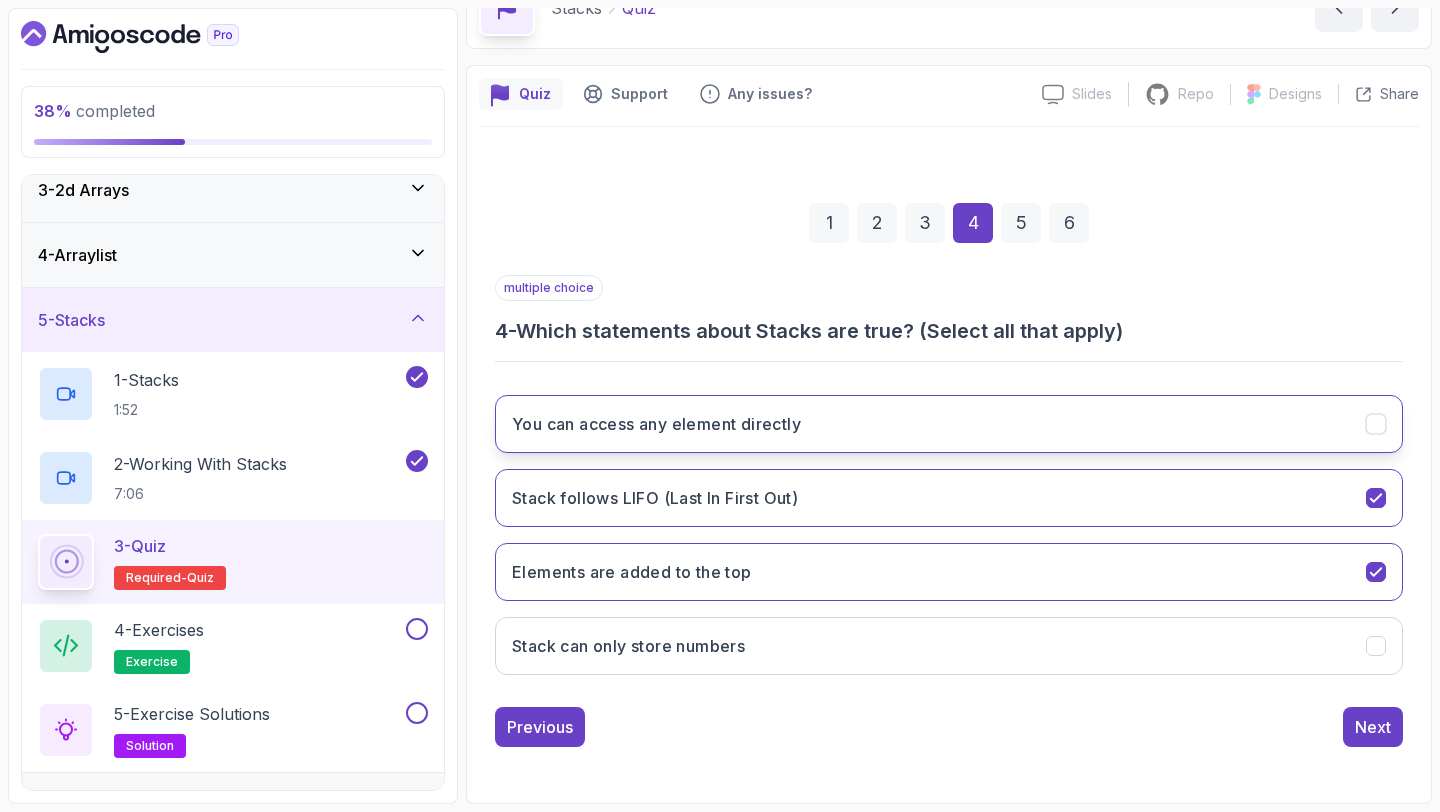 click on "You can access any element directly" at bounding box center (949, 424) 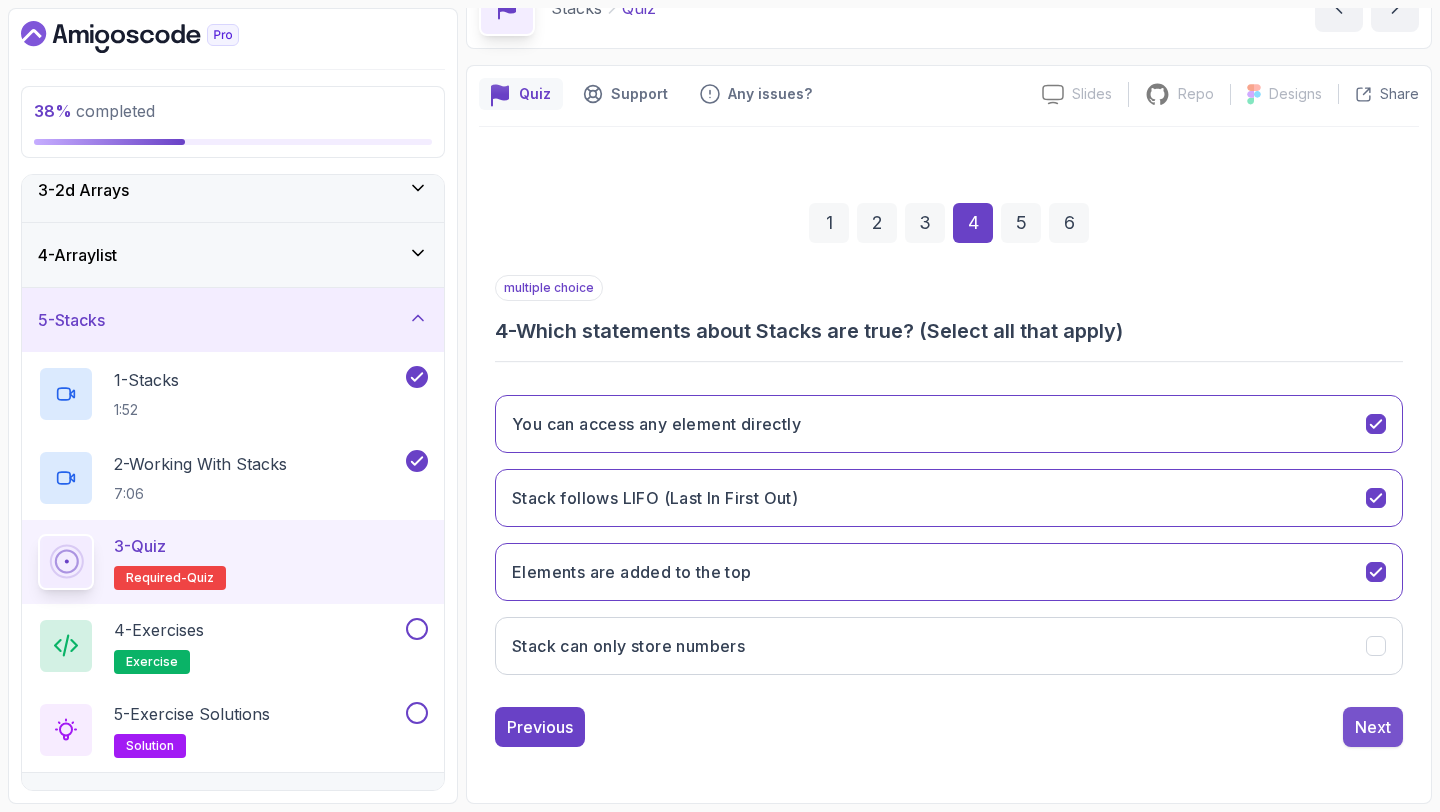 click on "Next" at bounding box center [1373, 727] 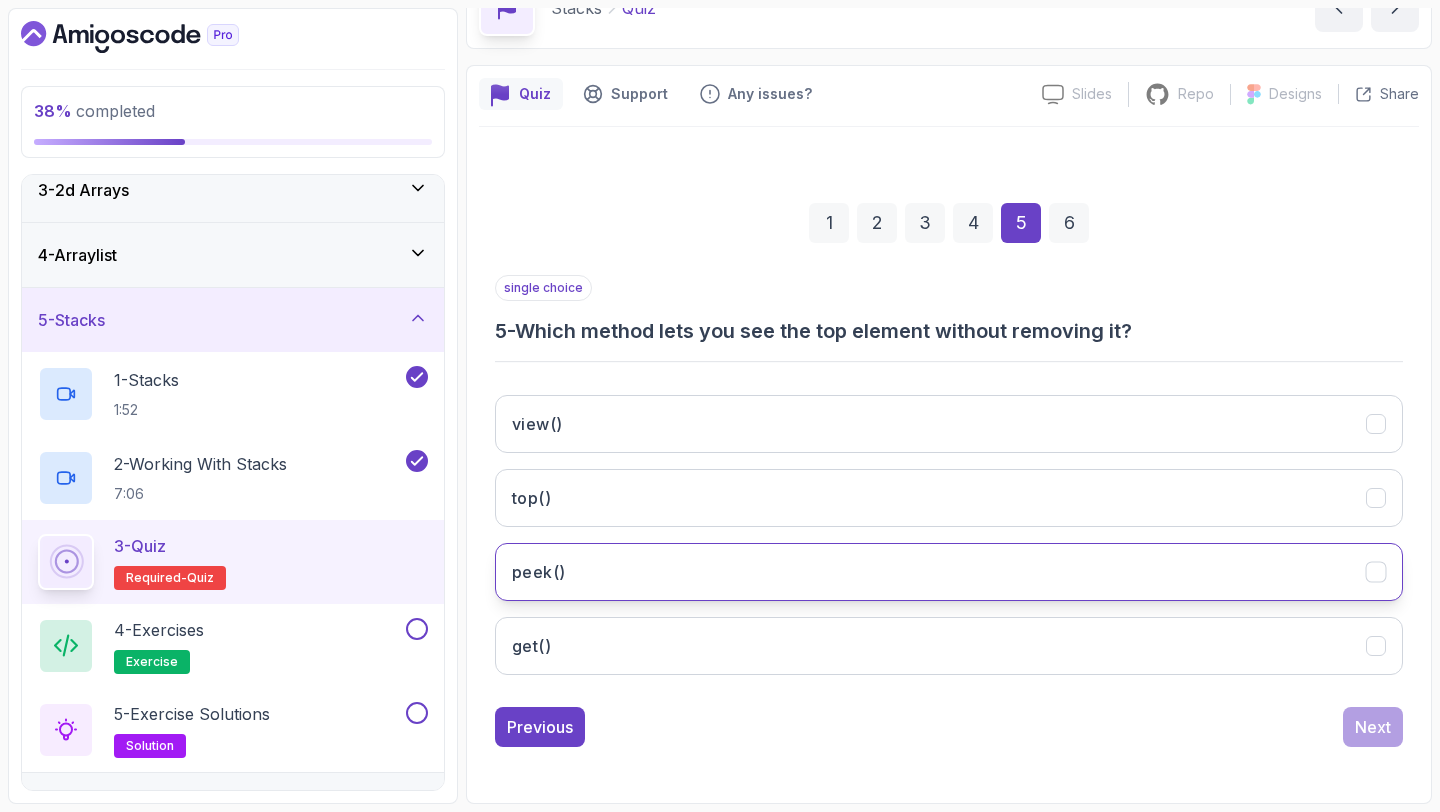 click on "peek()" at bounding box center (949, 572) 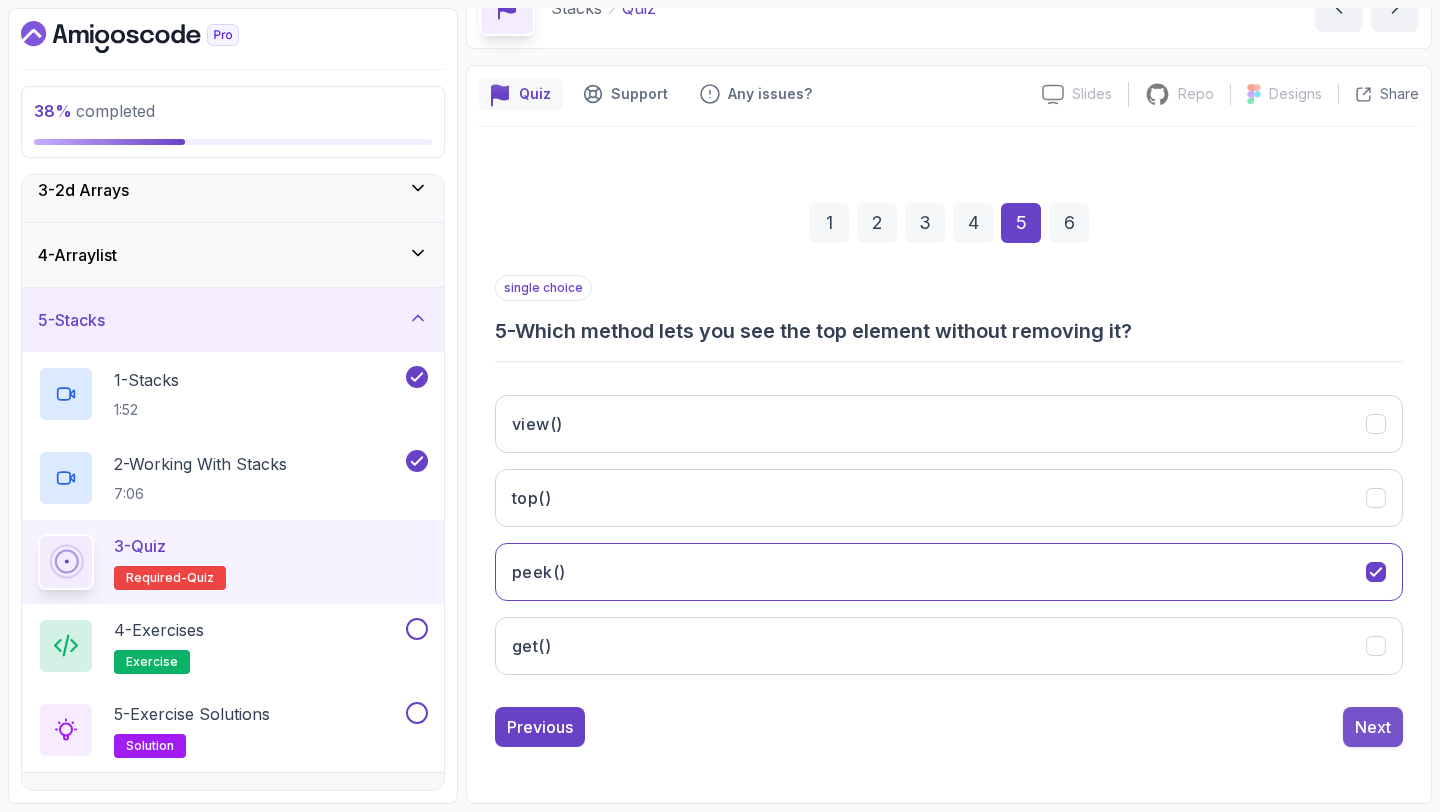 click on "Next" at bounding box center (1373, 727) 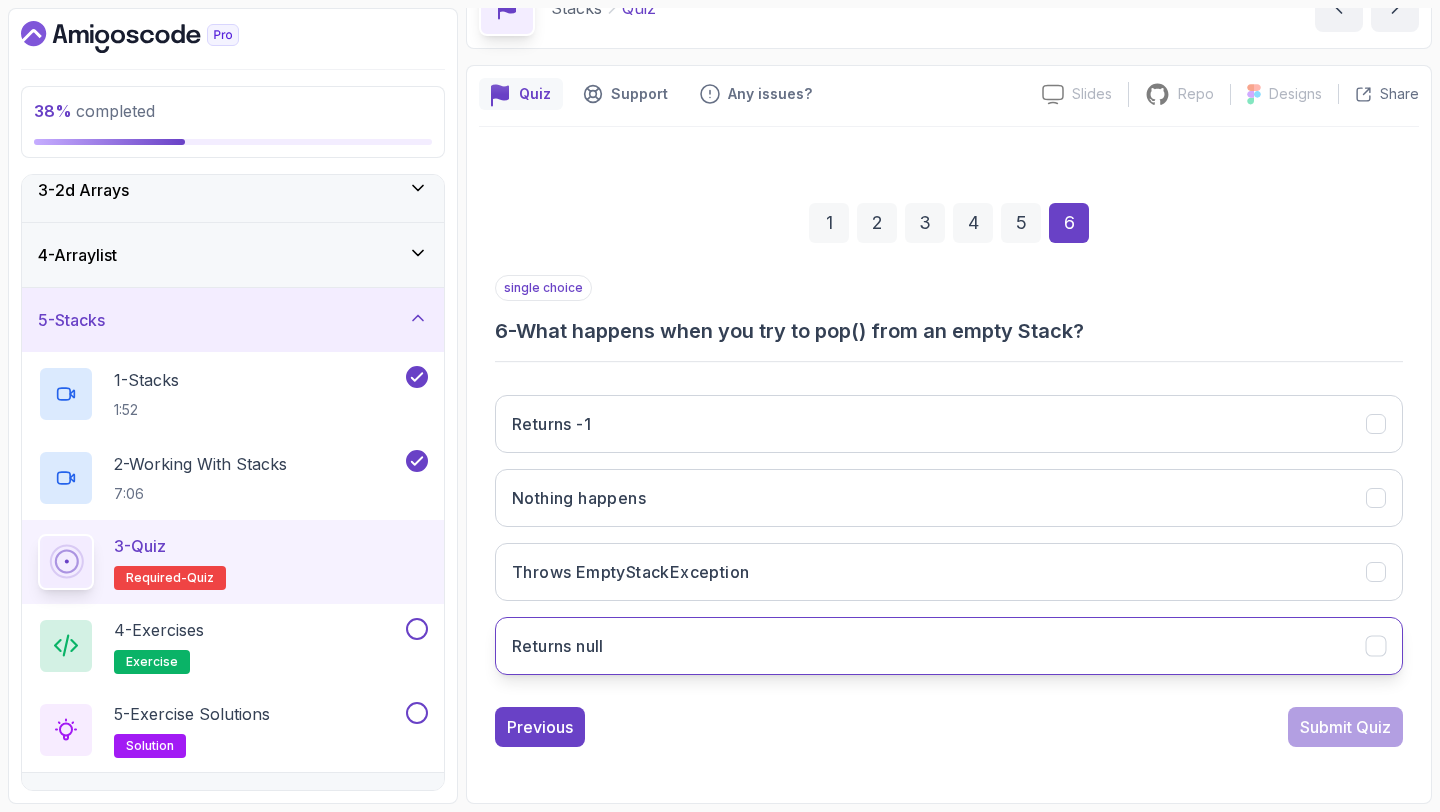 click on "Returns null" at bounding box center (949, 646) 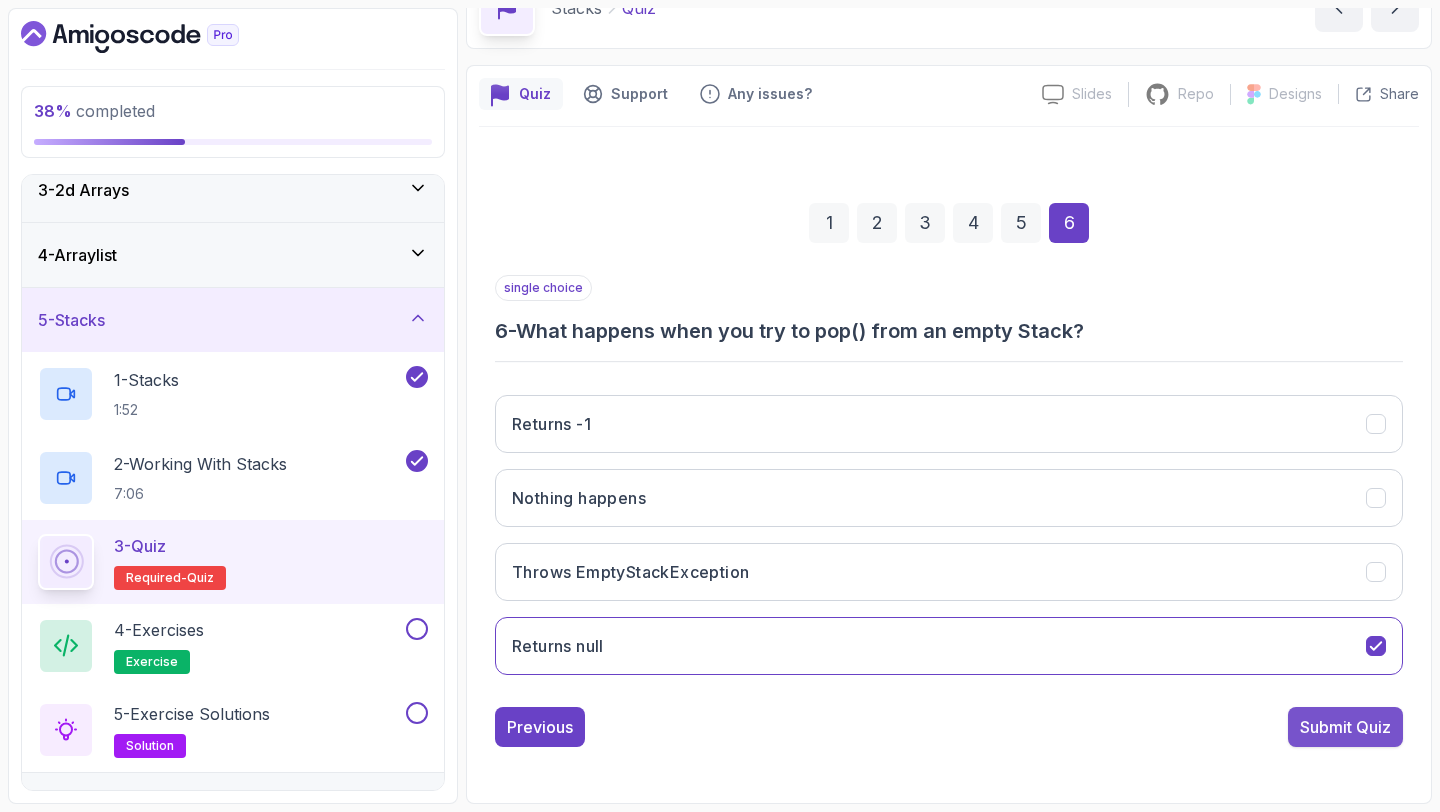 click on "Submit Quiz" at bounding box center (1345, 727) 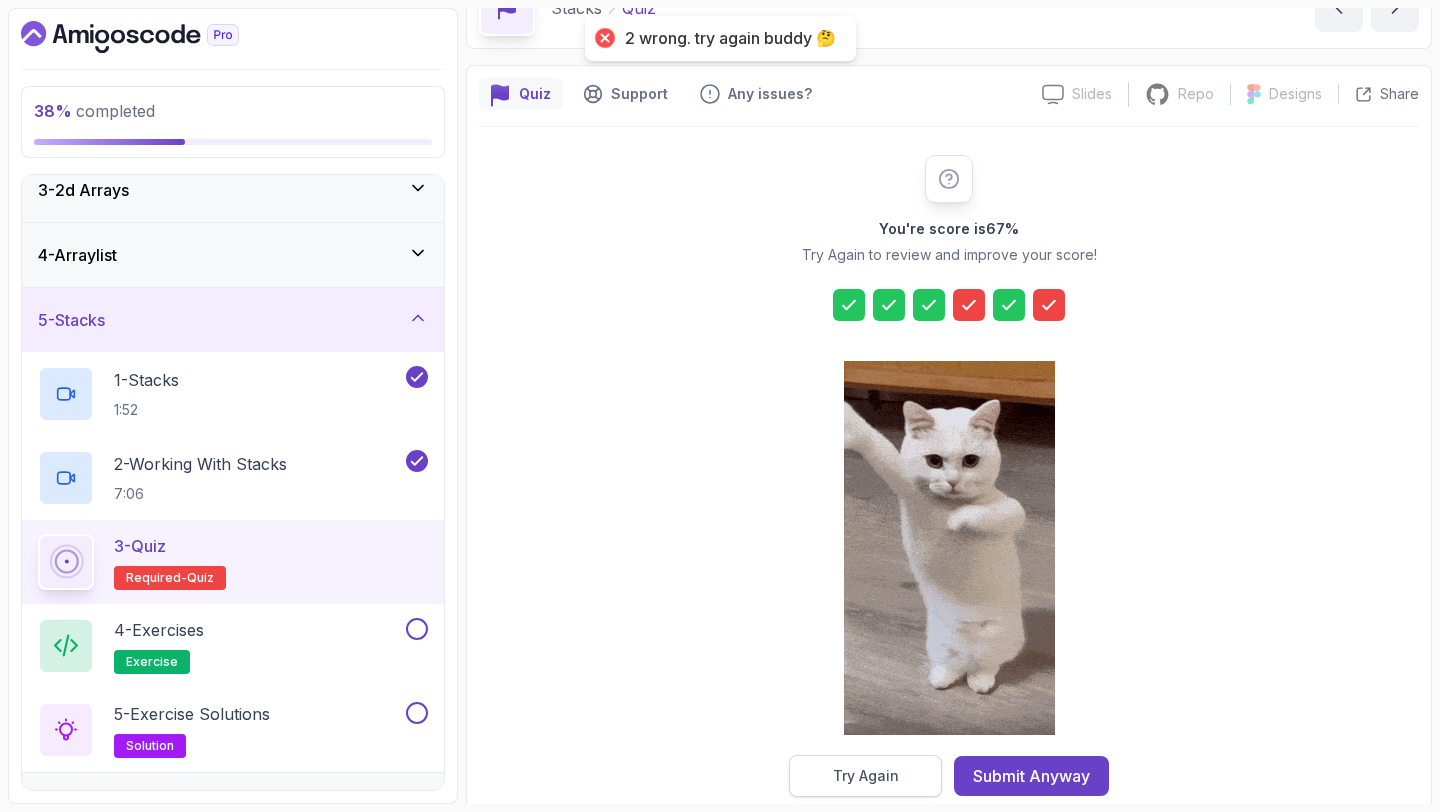 click on "Try Again" at bounding box center (865, 776) 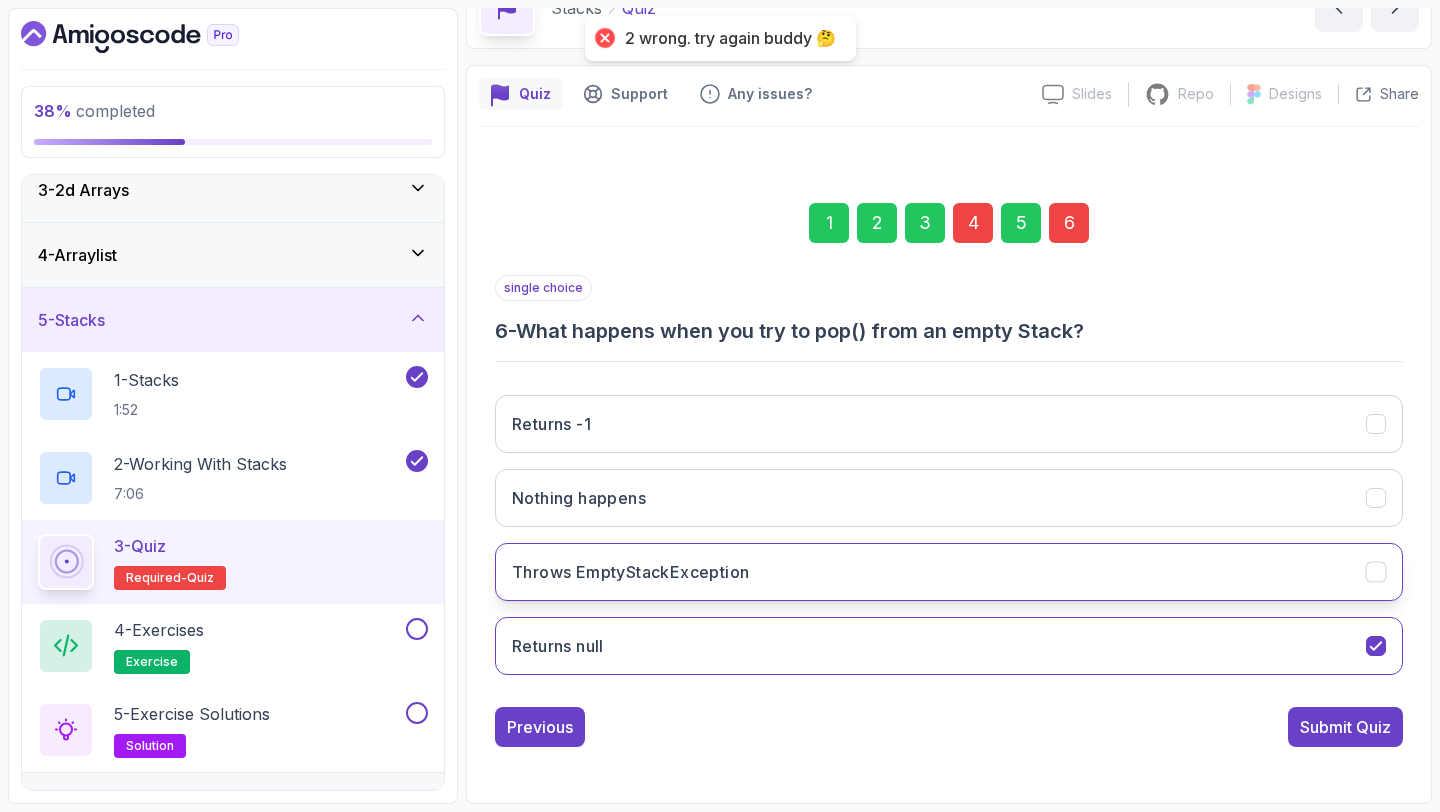 click on "Throws EmptyStackException" at bounding box center (949, 572) 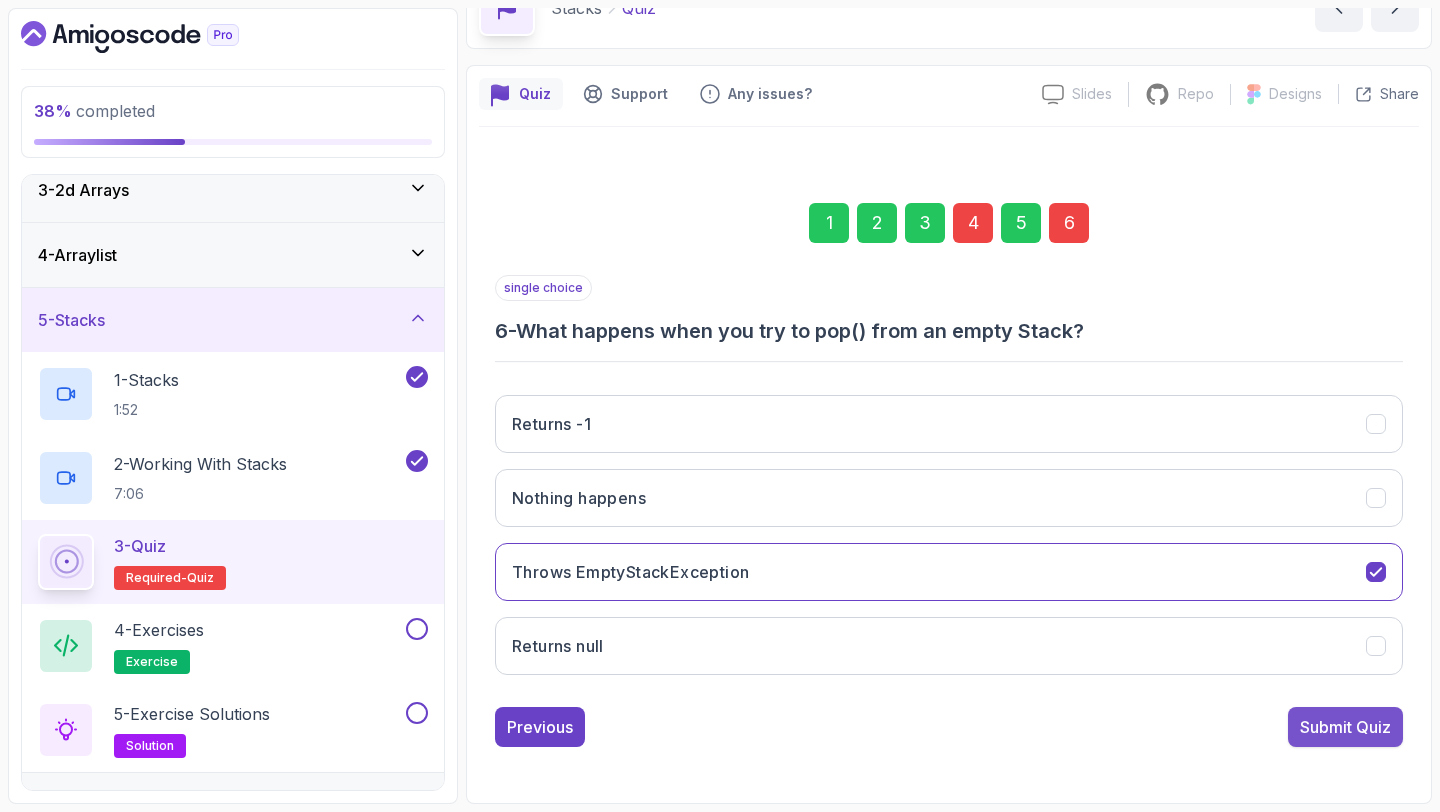 click on "Submit Quiz" at bounding box center [1345, 727] 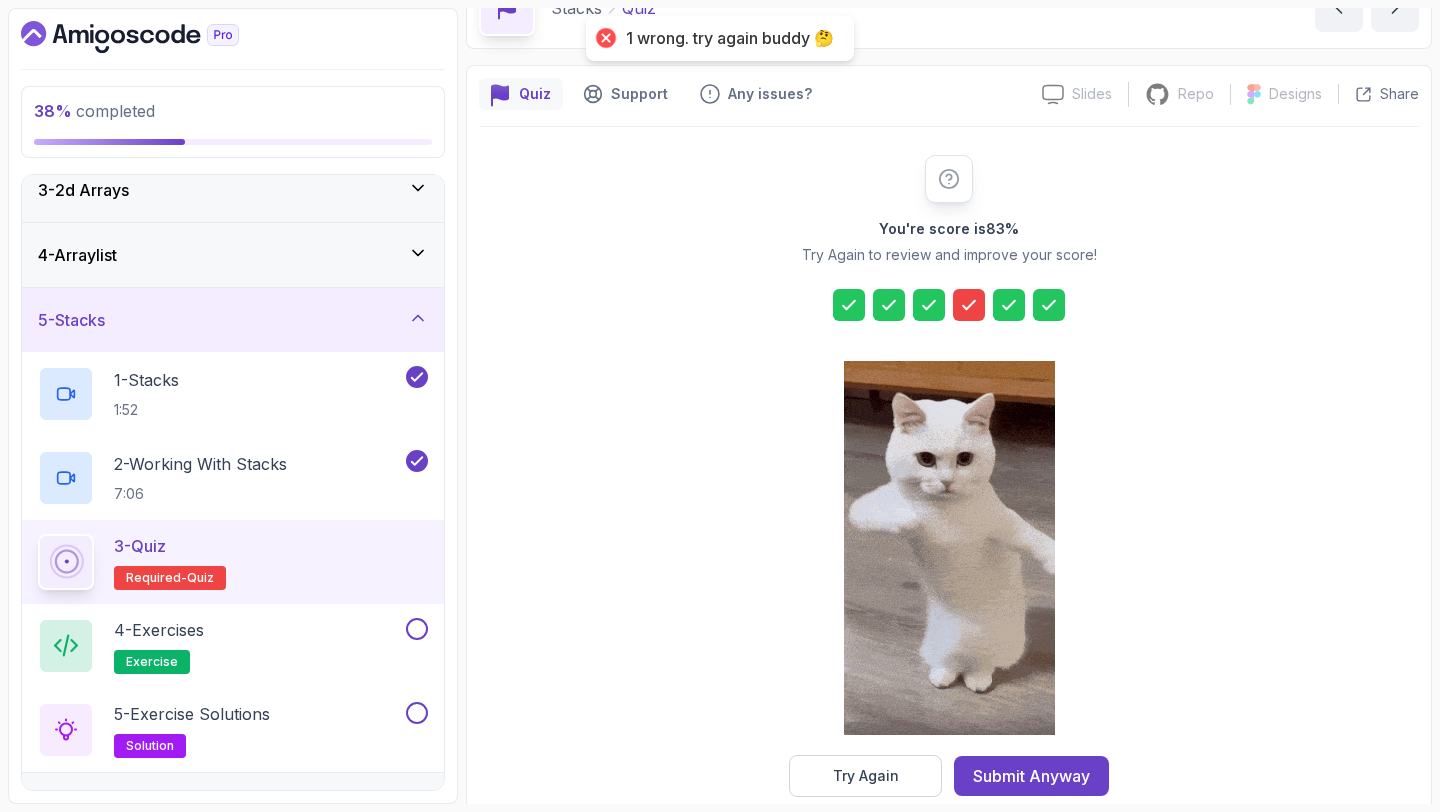 click 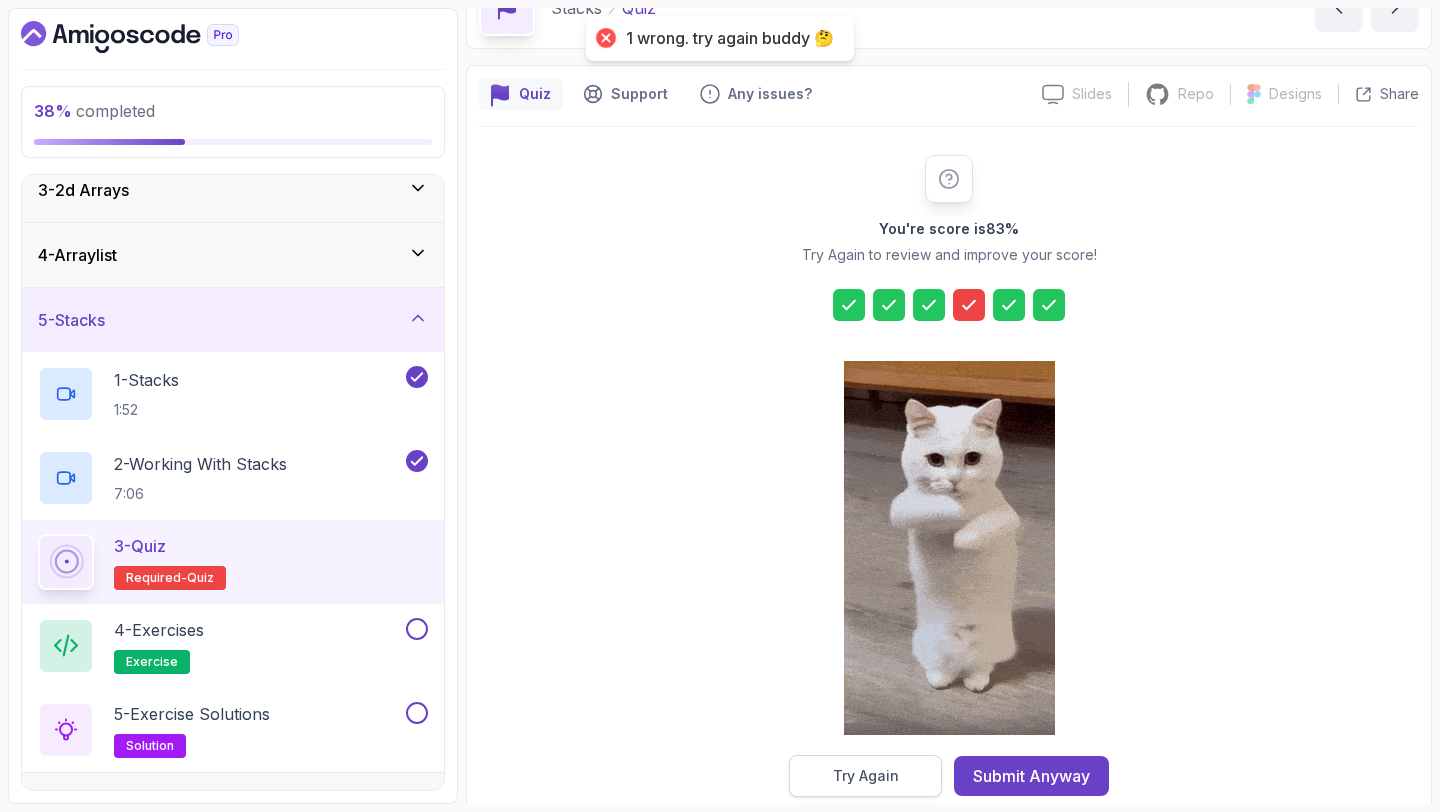 click on "Try Again" at bounding box center [866, 776] 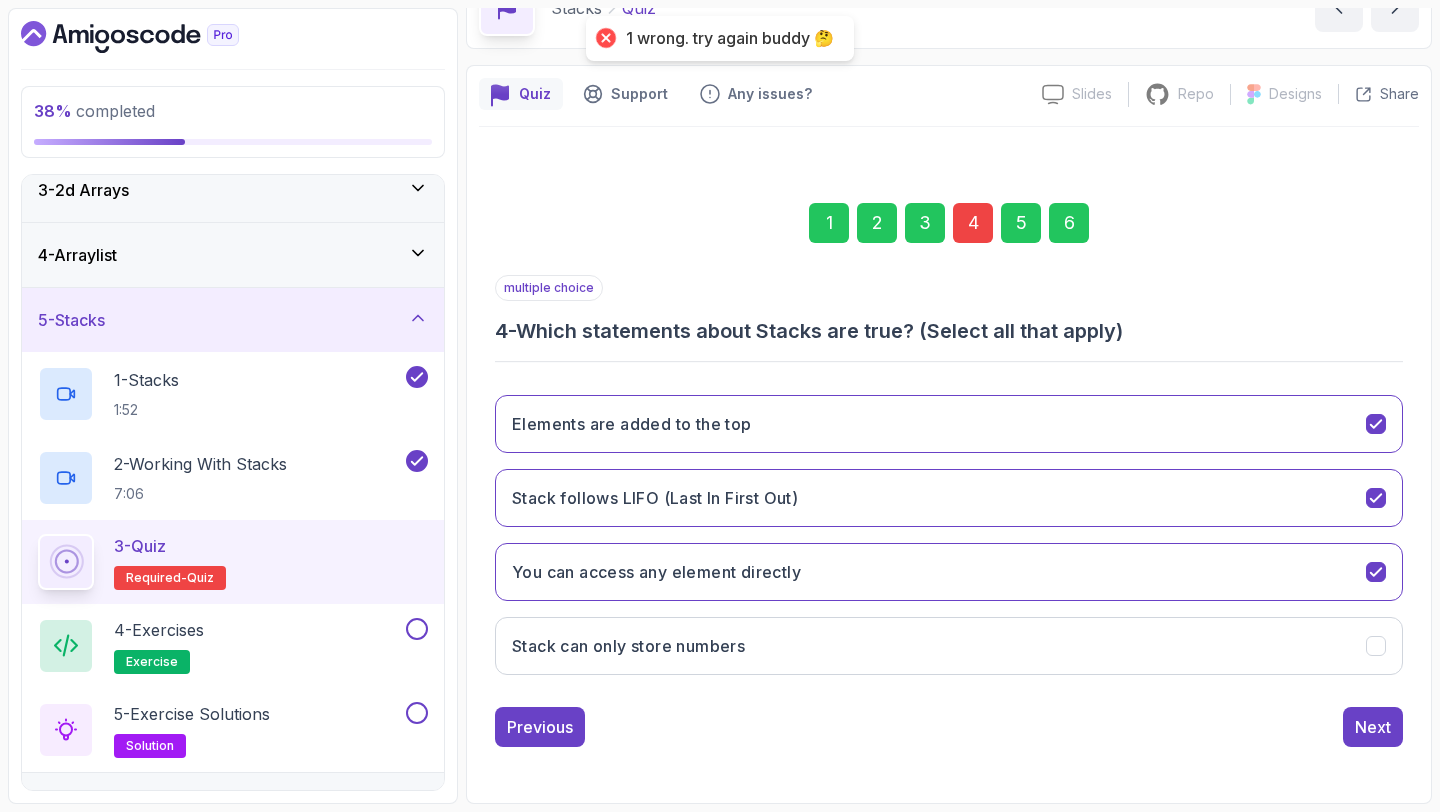 click on "4" at bounding box center [973, 223] 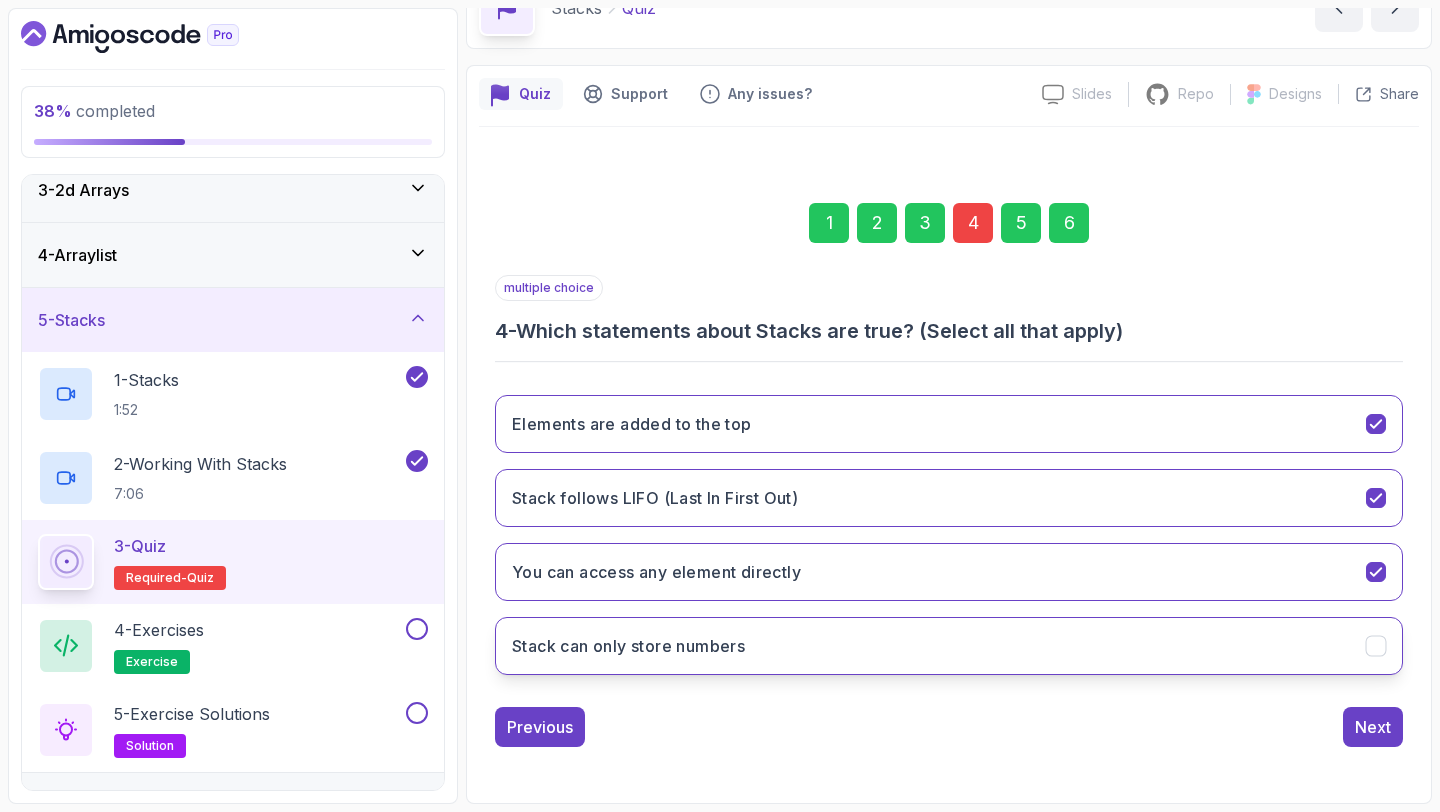 click on "Stack can only store numbers" at bounding box center [949, 646] 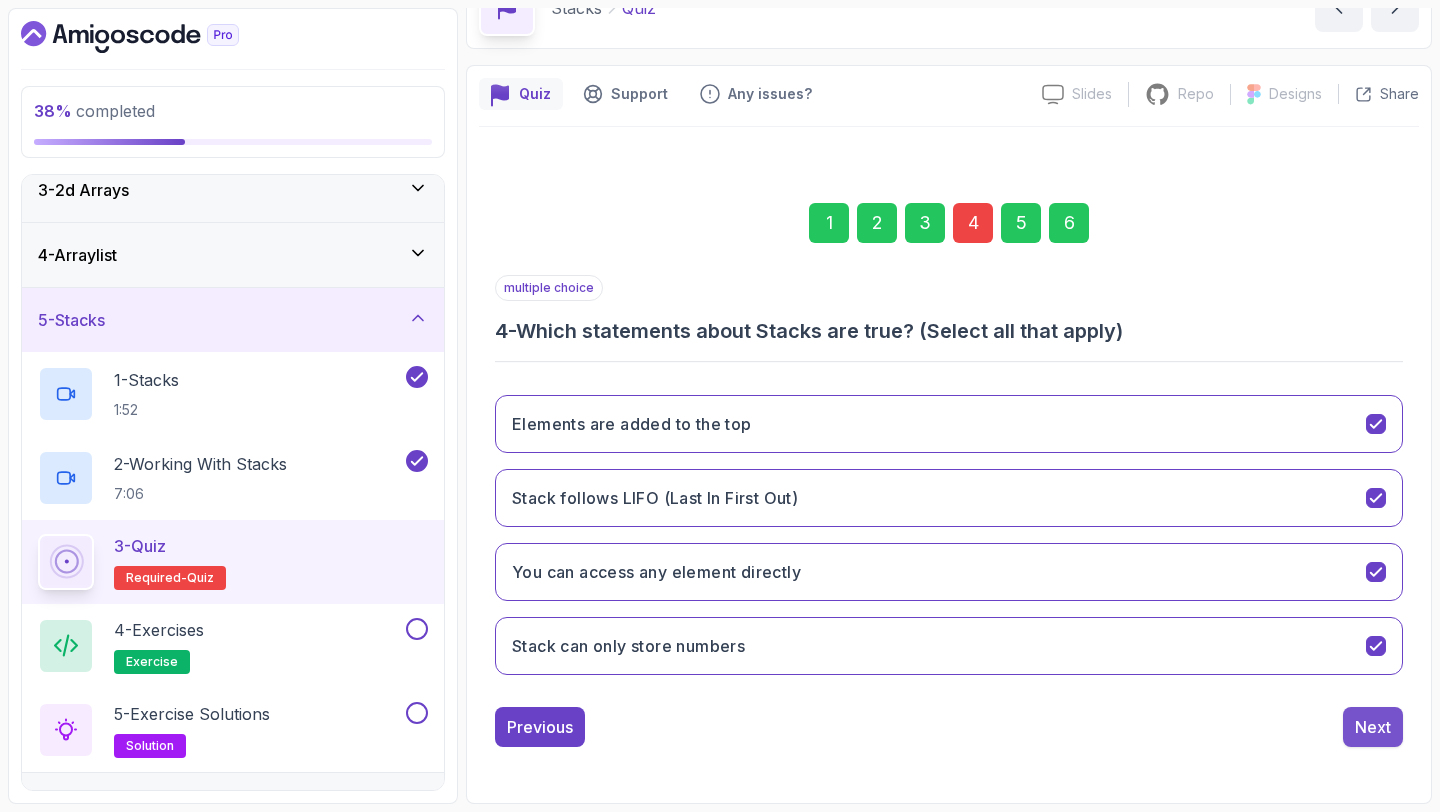 click on "Next" at bounding box center [1373, 727] 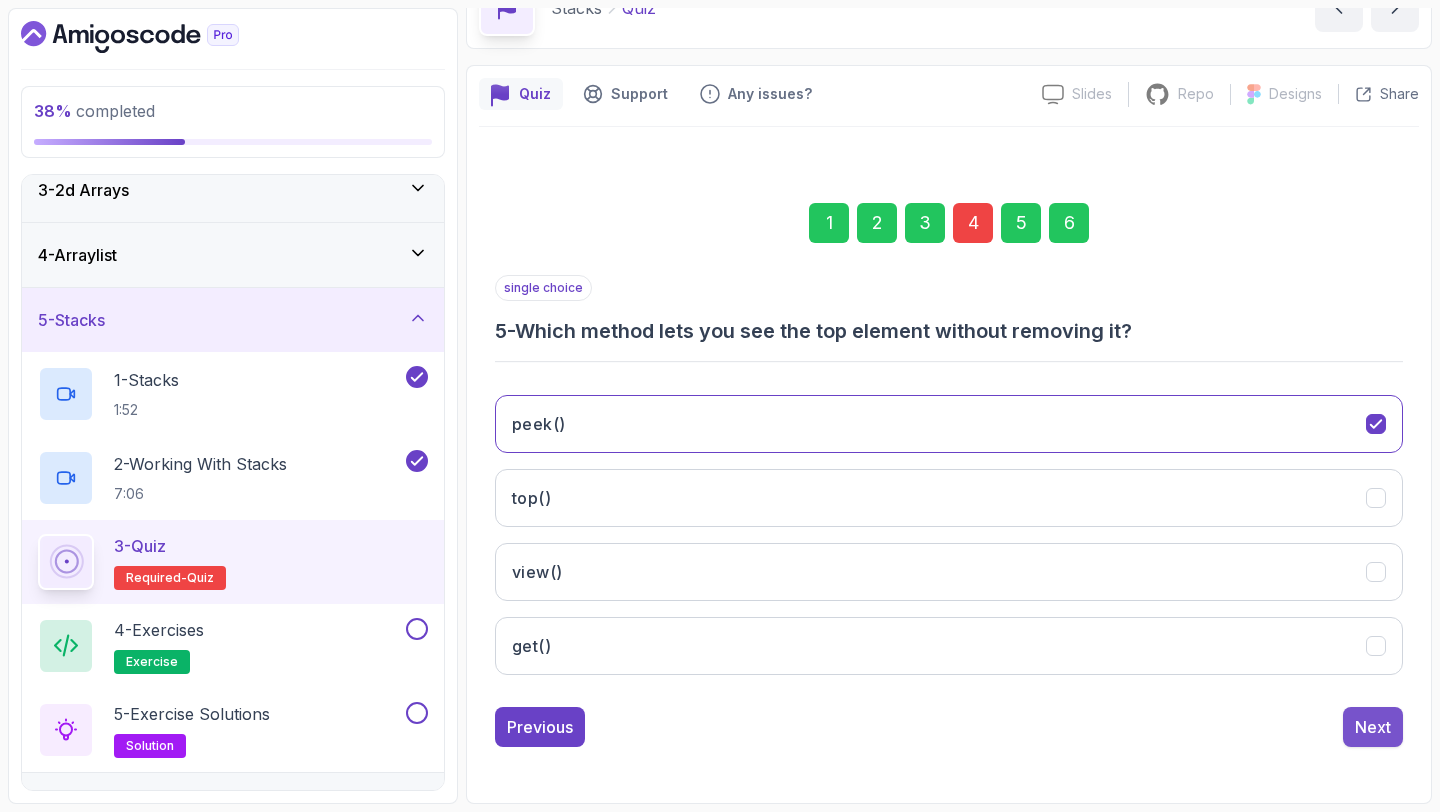 click on "Next" at bounding box center (1373, 727) 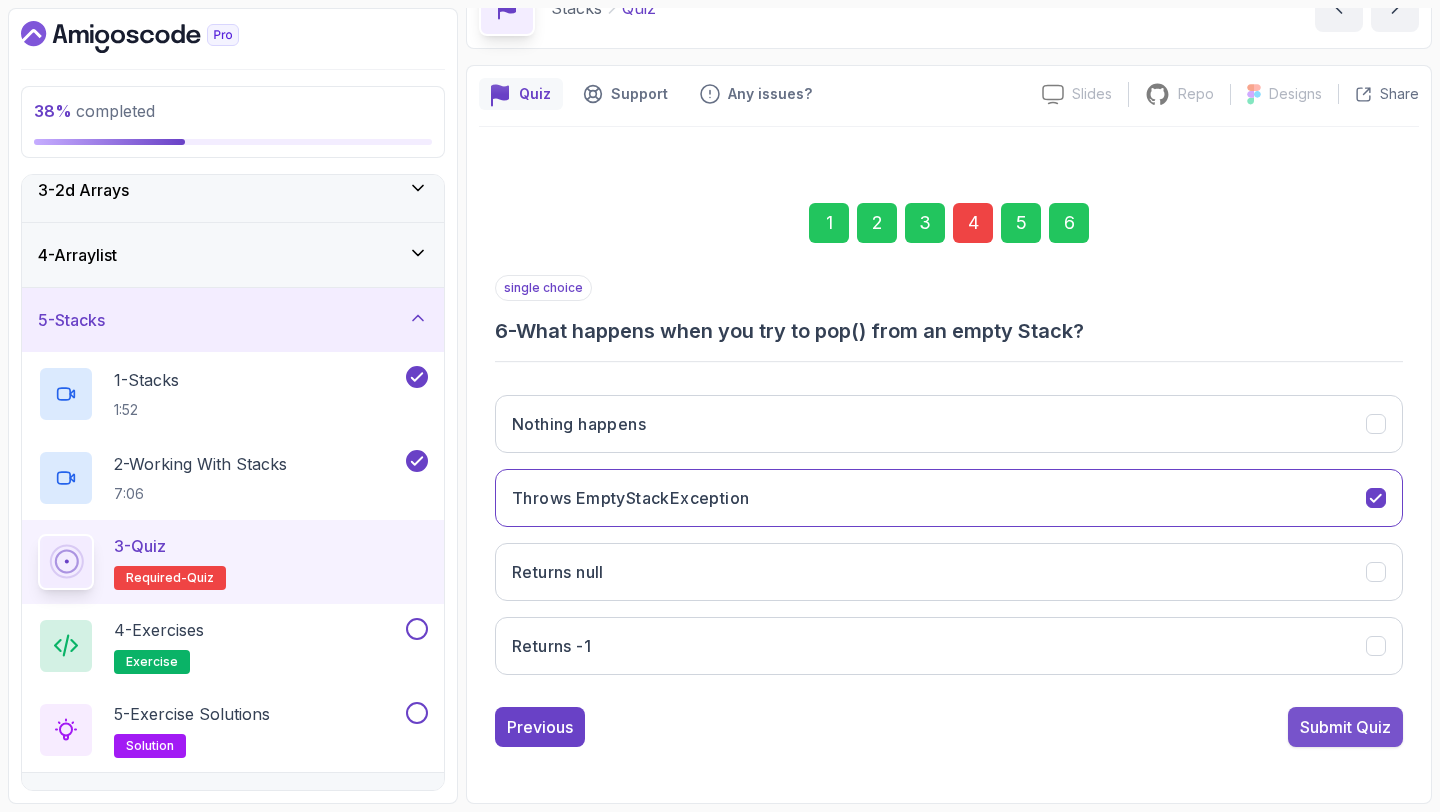 click on "Submit Quiz" at bounding box center (1345, 727) 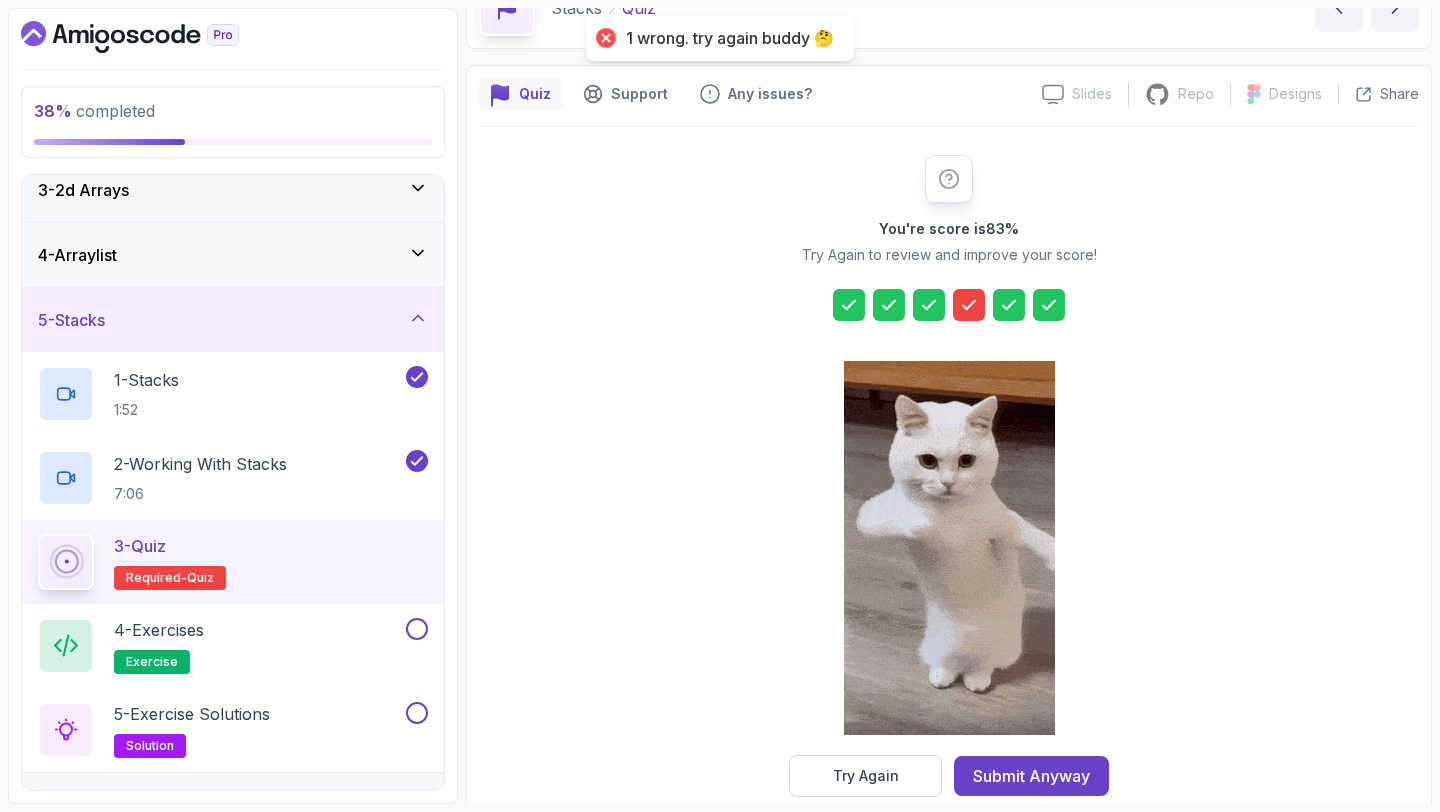 click 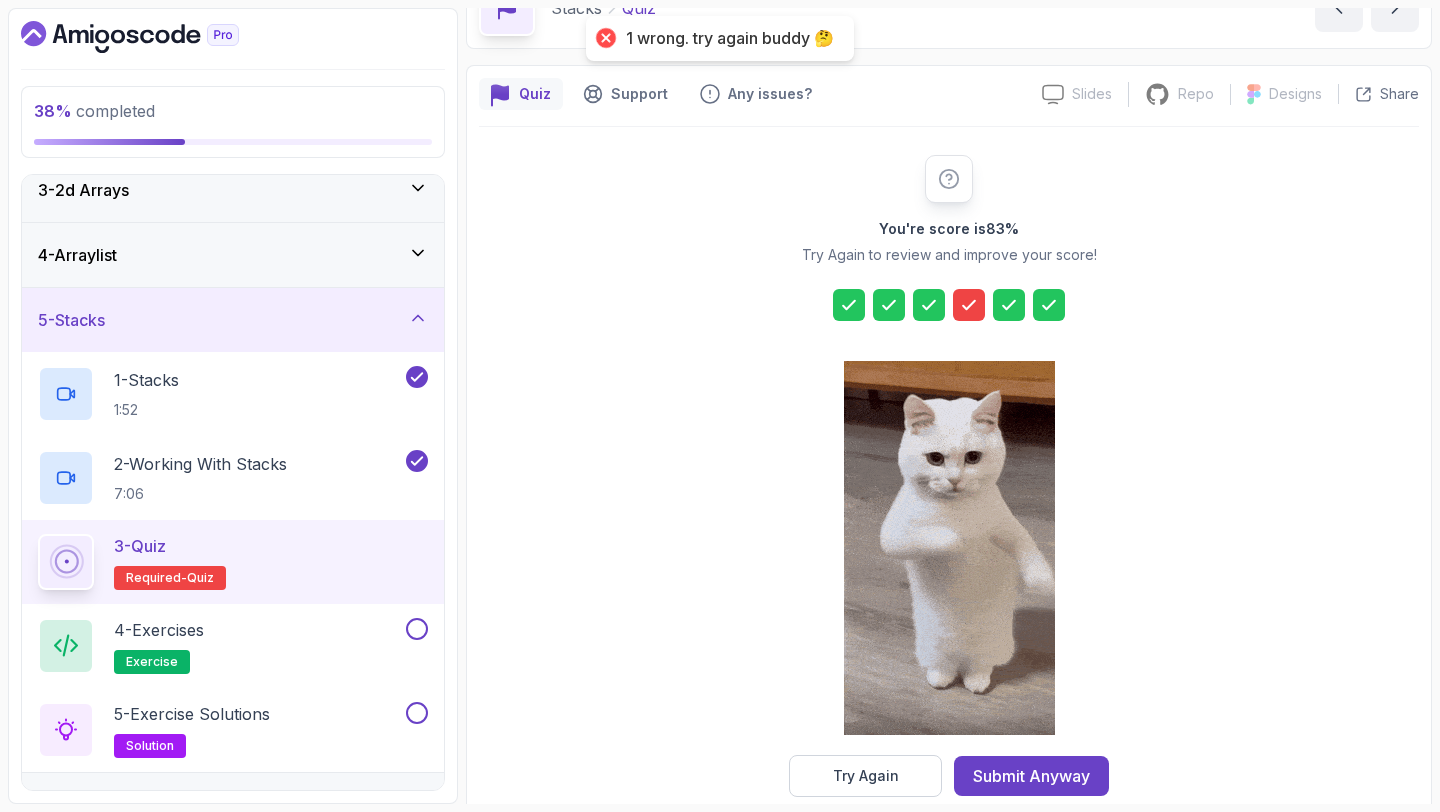 click at bounding box center [949, 550] 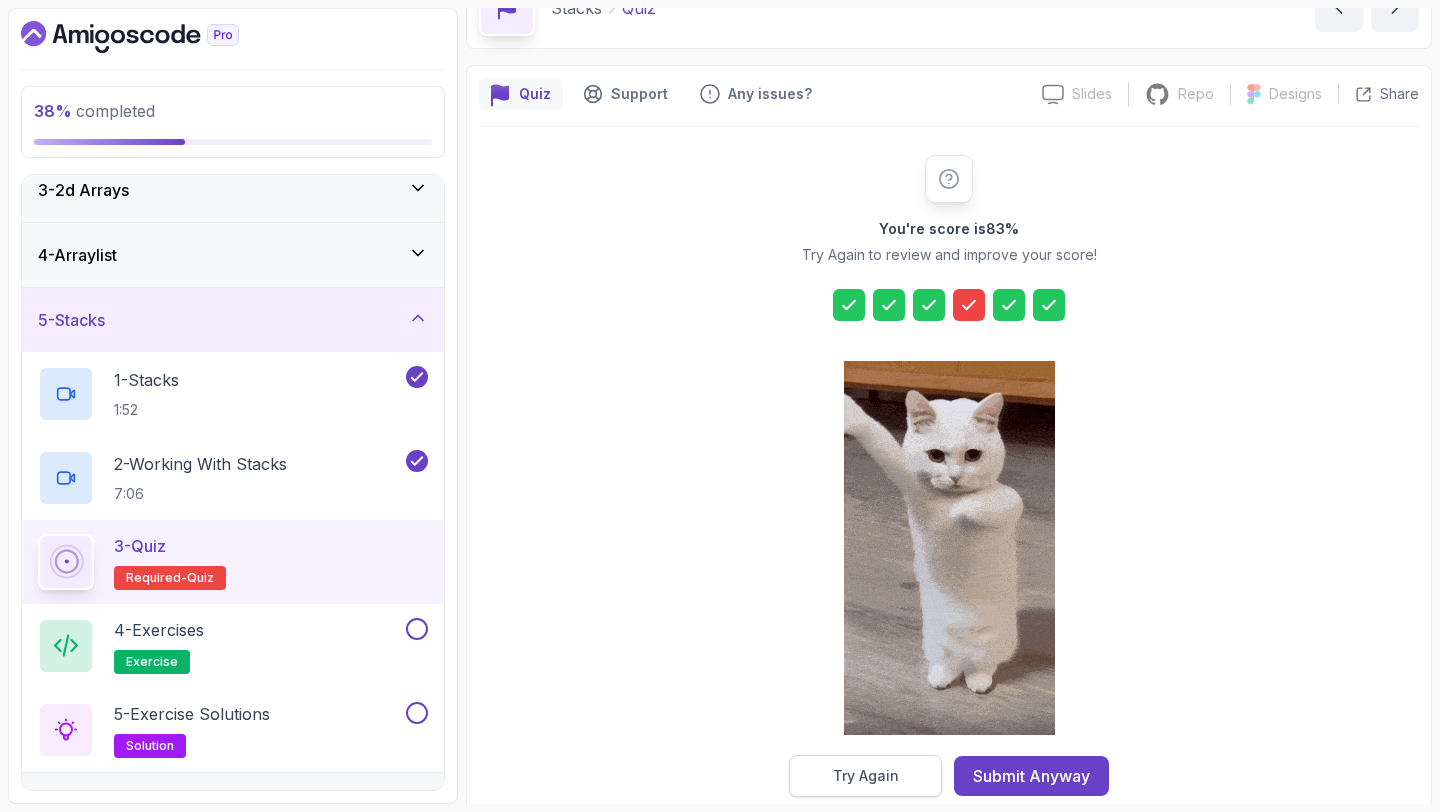 click on "Try Again" at bounding box center [866, 776] 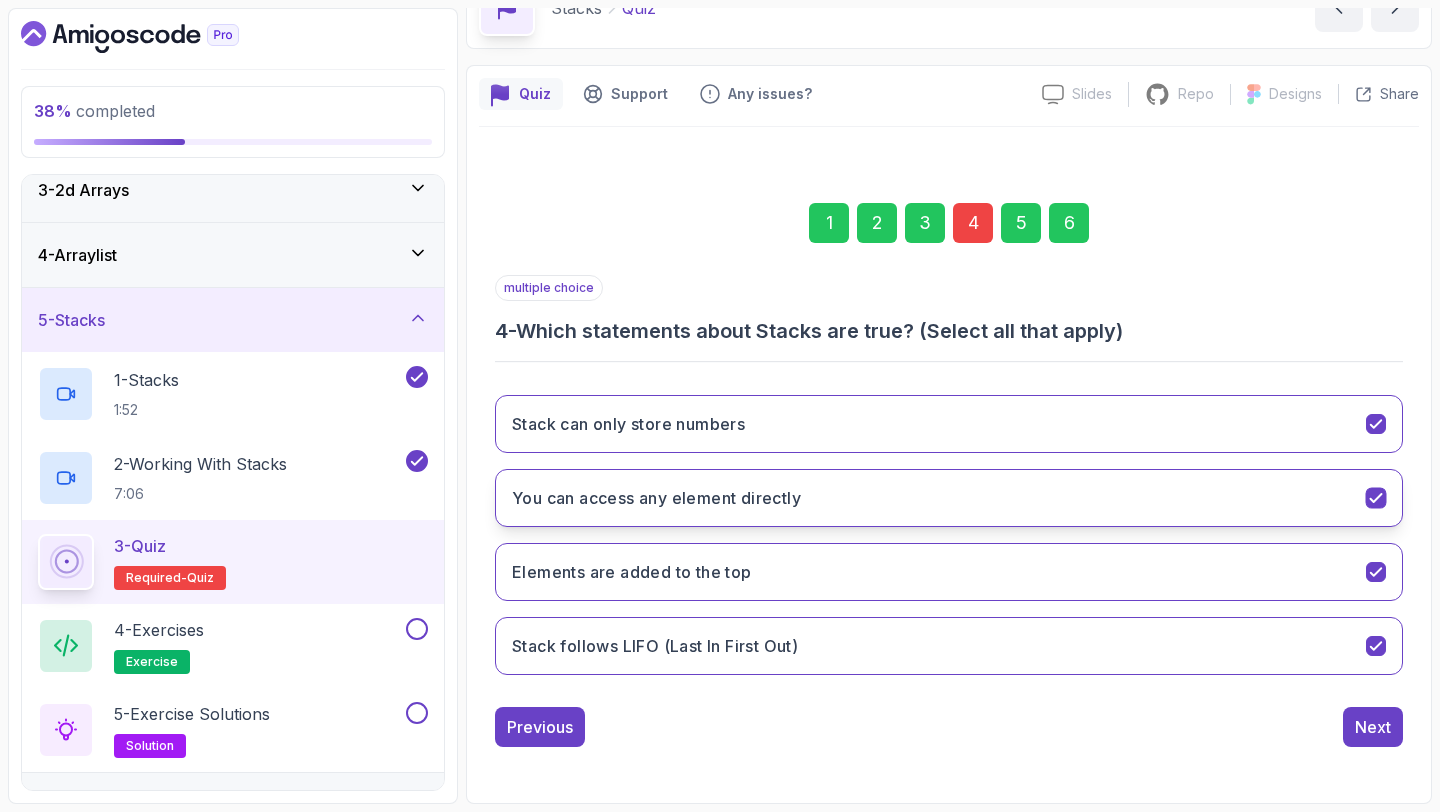 click 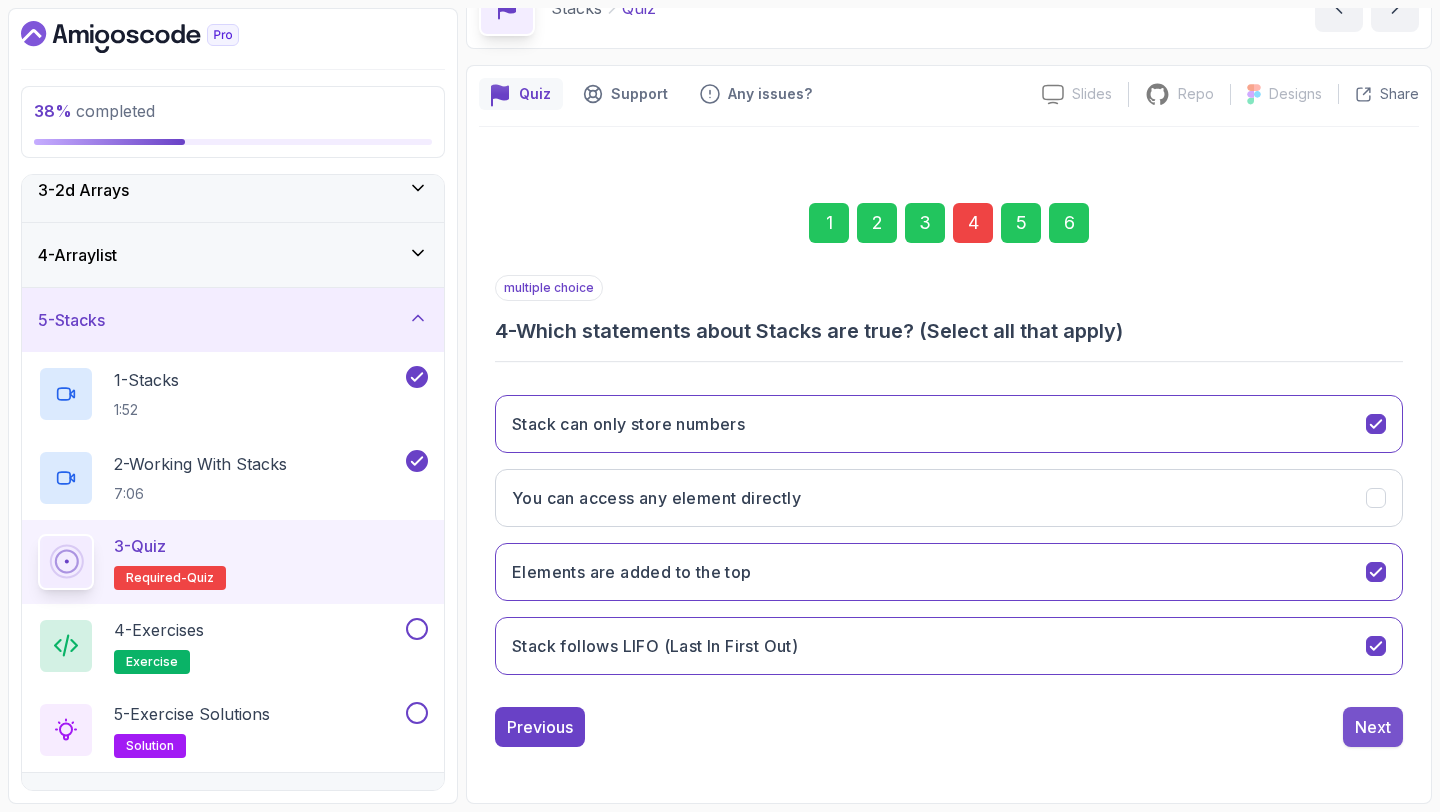click on "Next" at bounding box center [1373, 727] 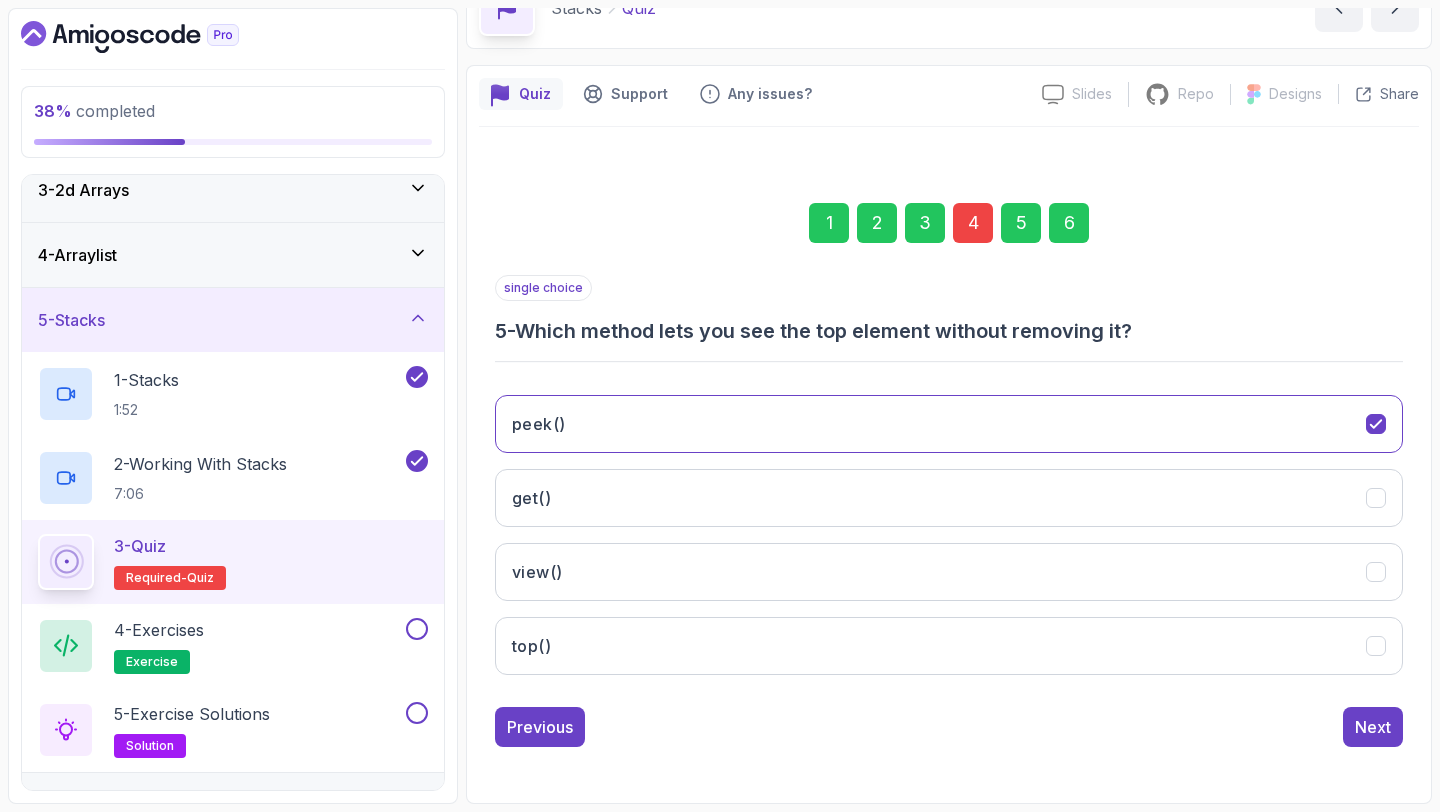 click on "Next" at bounding box center [1373, 727] 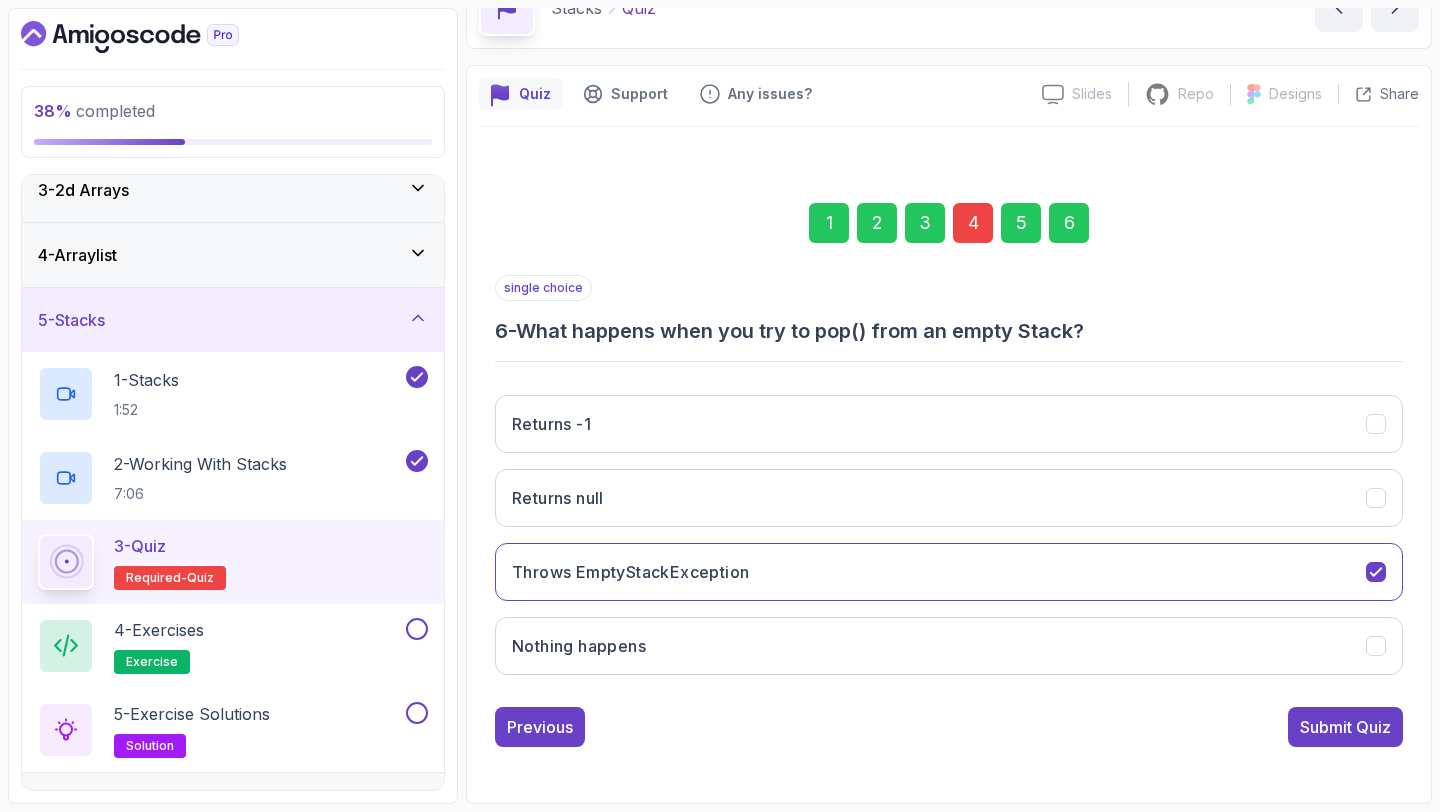 click on "Submit Quiz" at bounding box center [1345, 727] 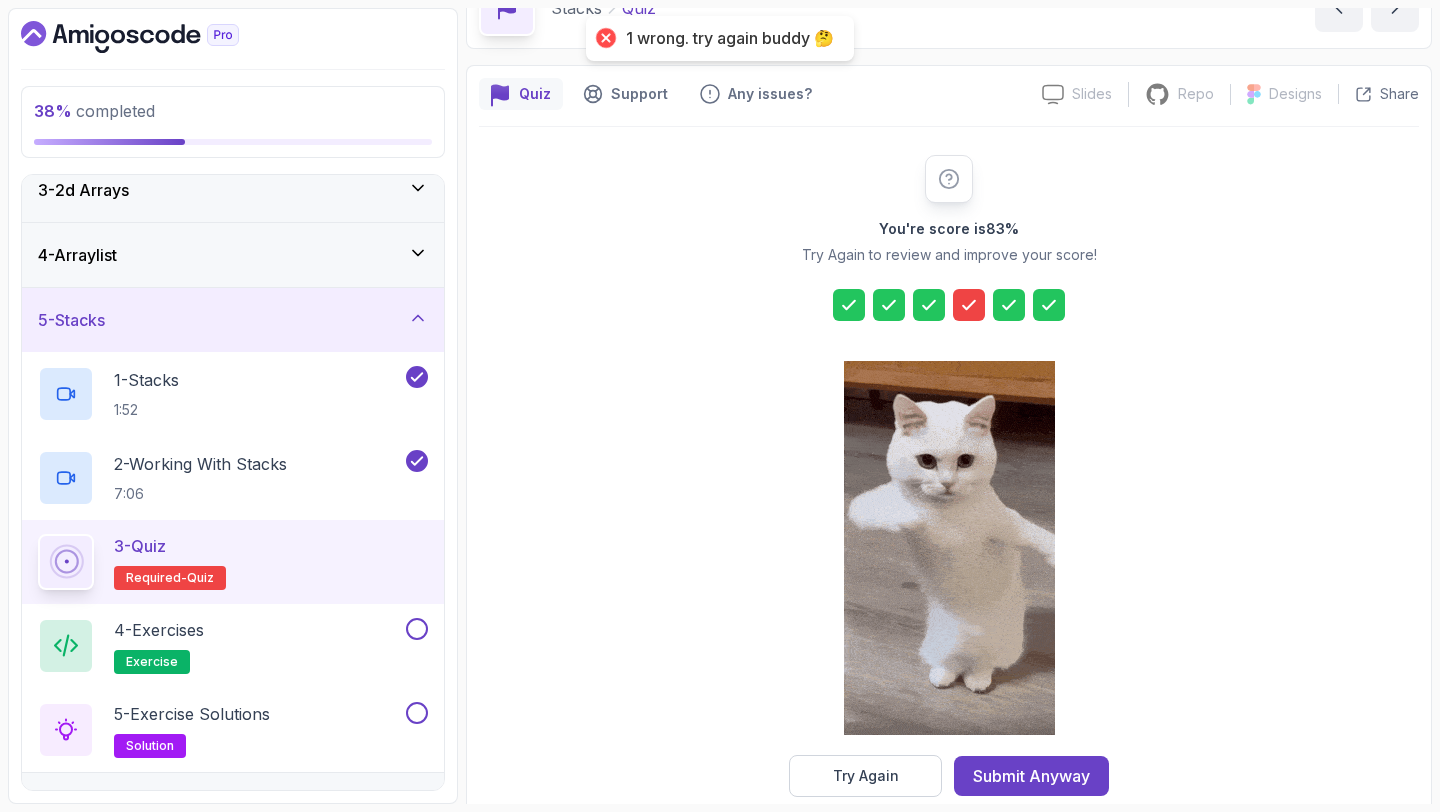 click 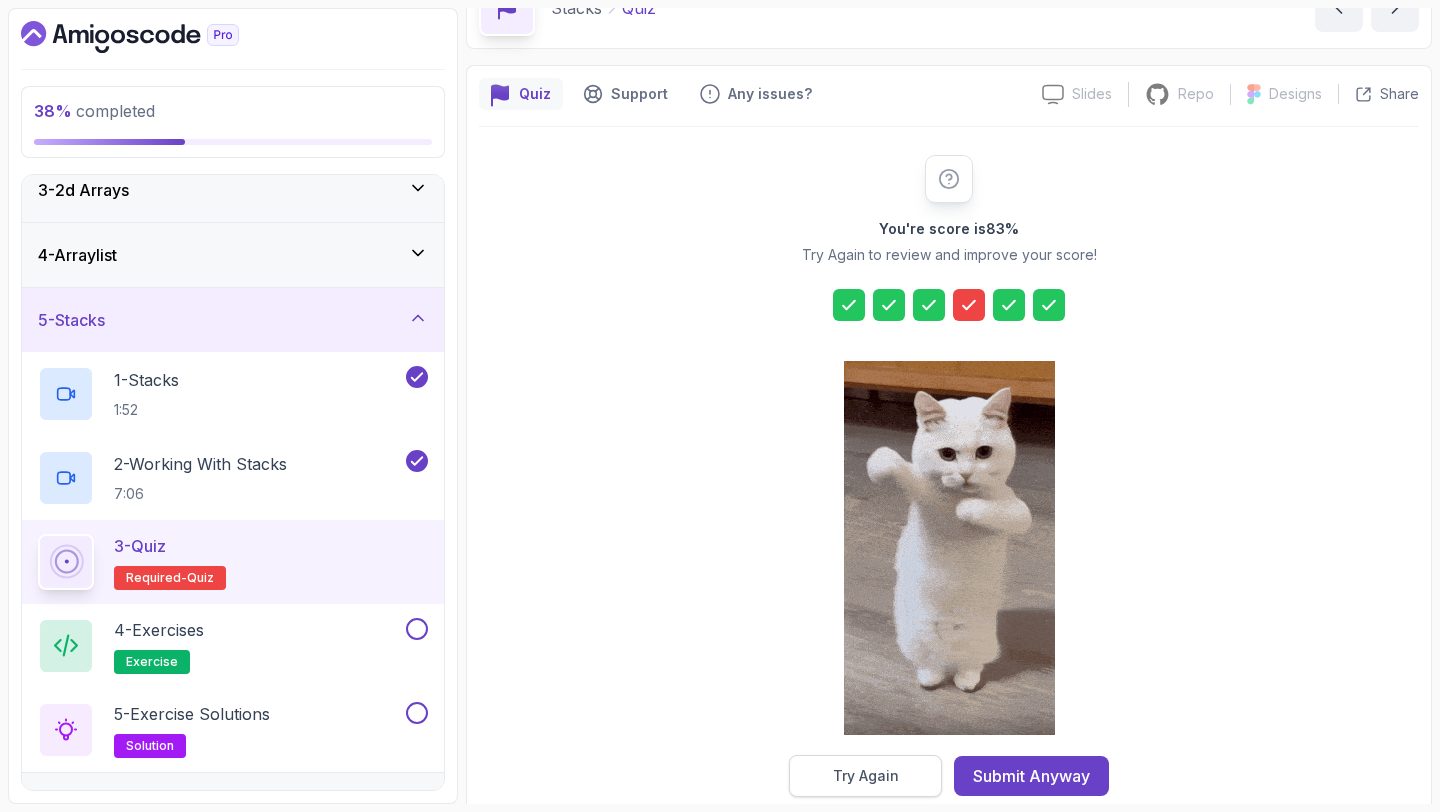 click on "Try Again" at bounding box center [865, 776] 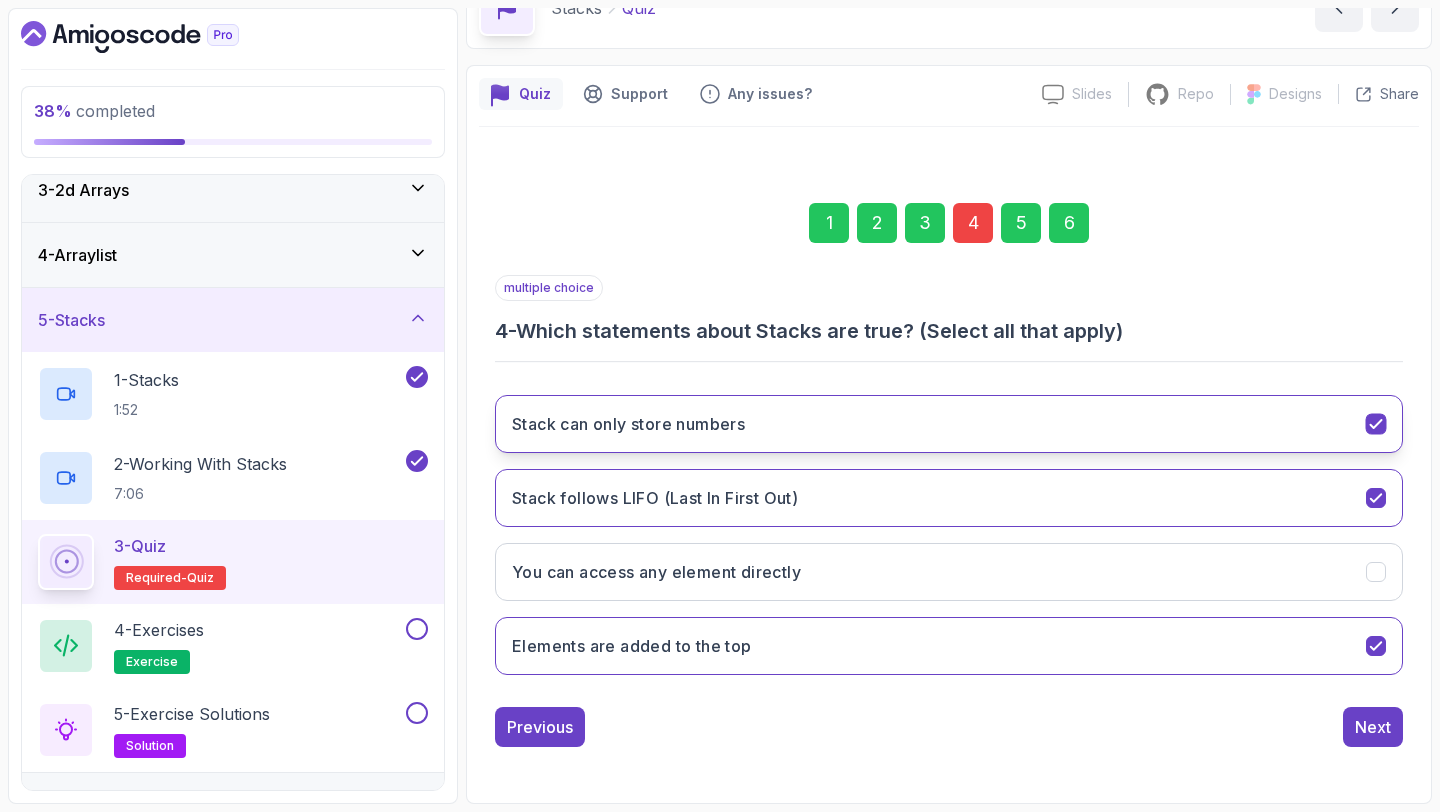 click on "Stack can only store numbers" at bounding box center (949, 424) 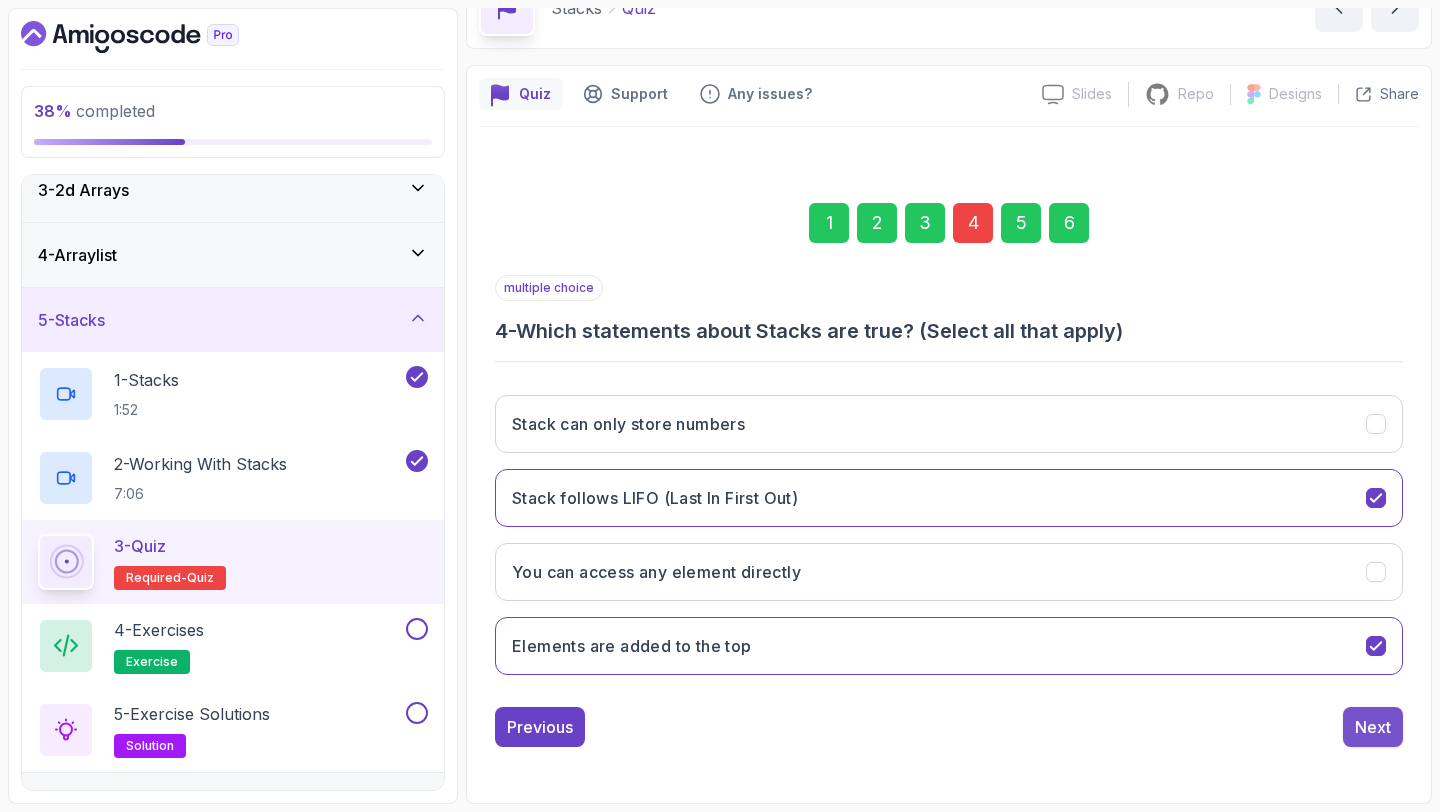 click on "Next" at bounding box center [1373, 727] 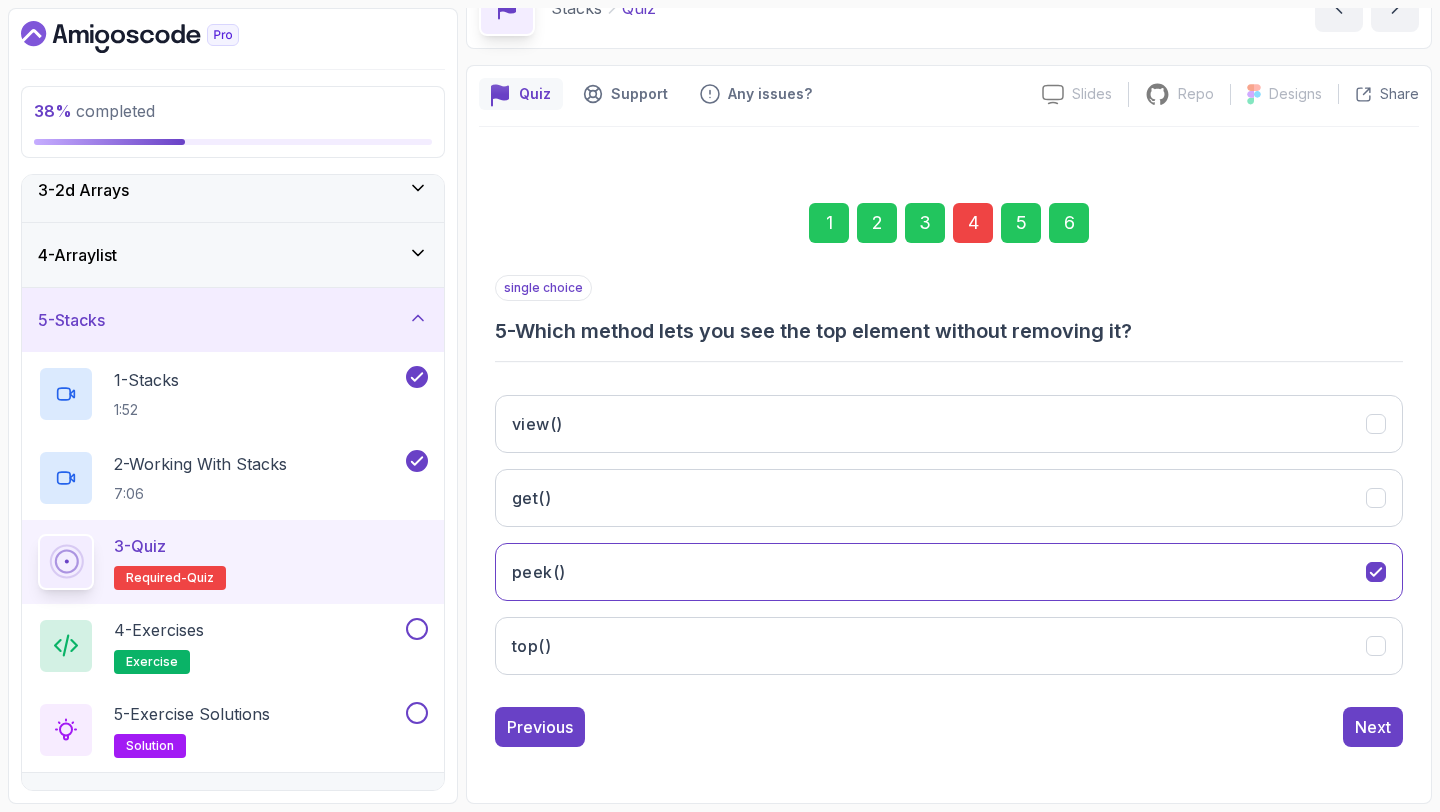 click on "Next" at bounding box center [1373, 727] 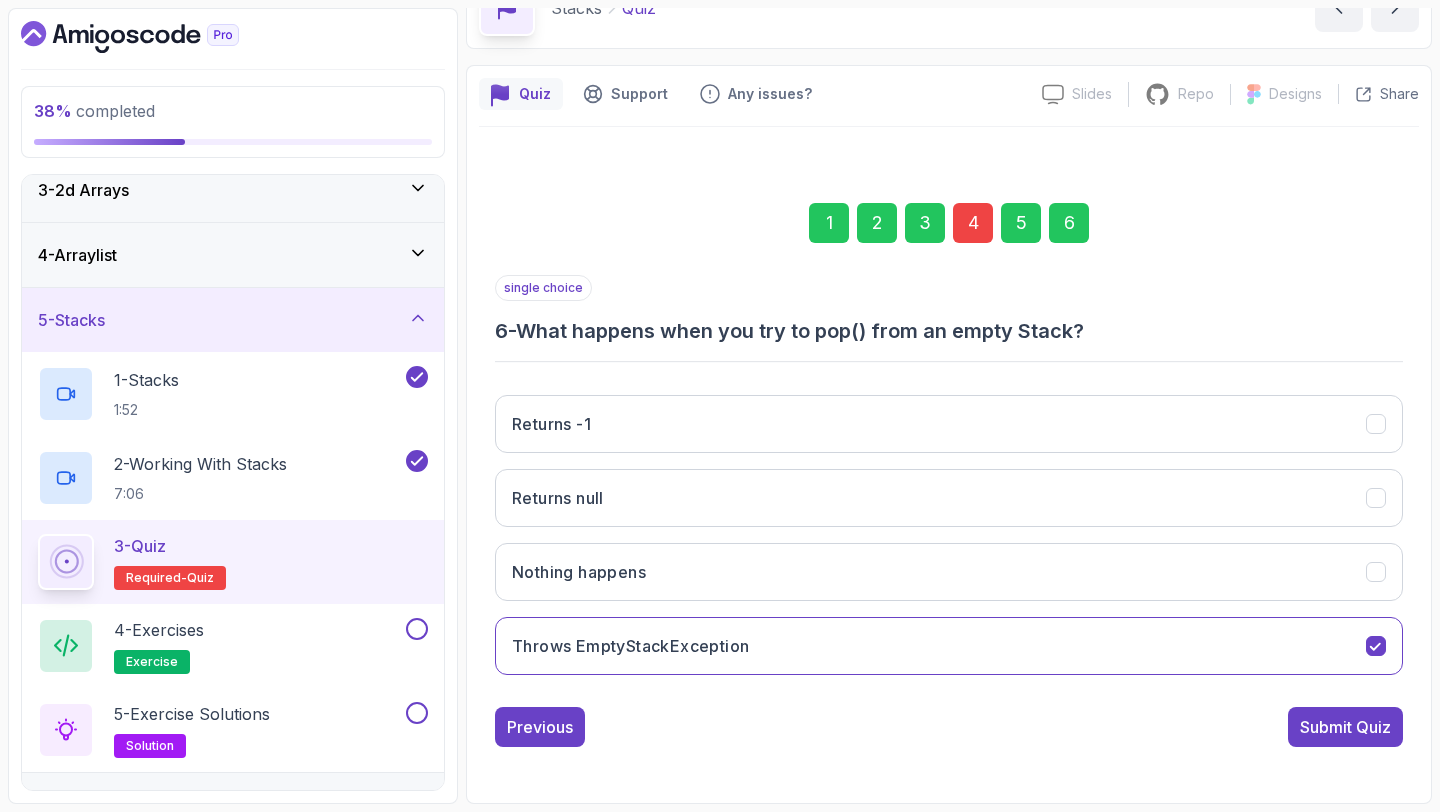 click on "Submit Quiz" at bounding box center [1345, 727] 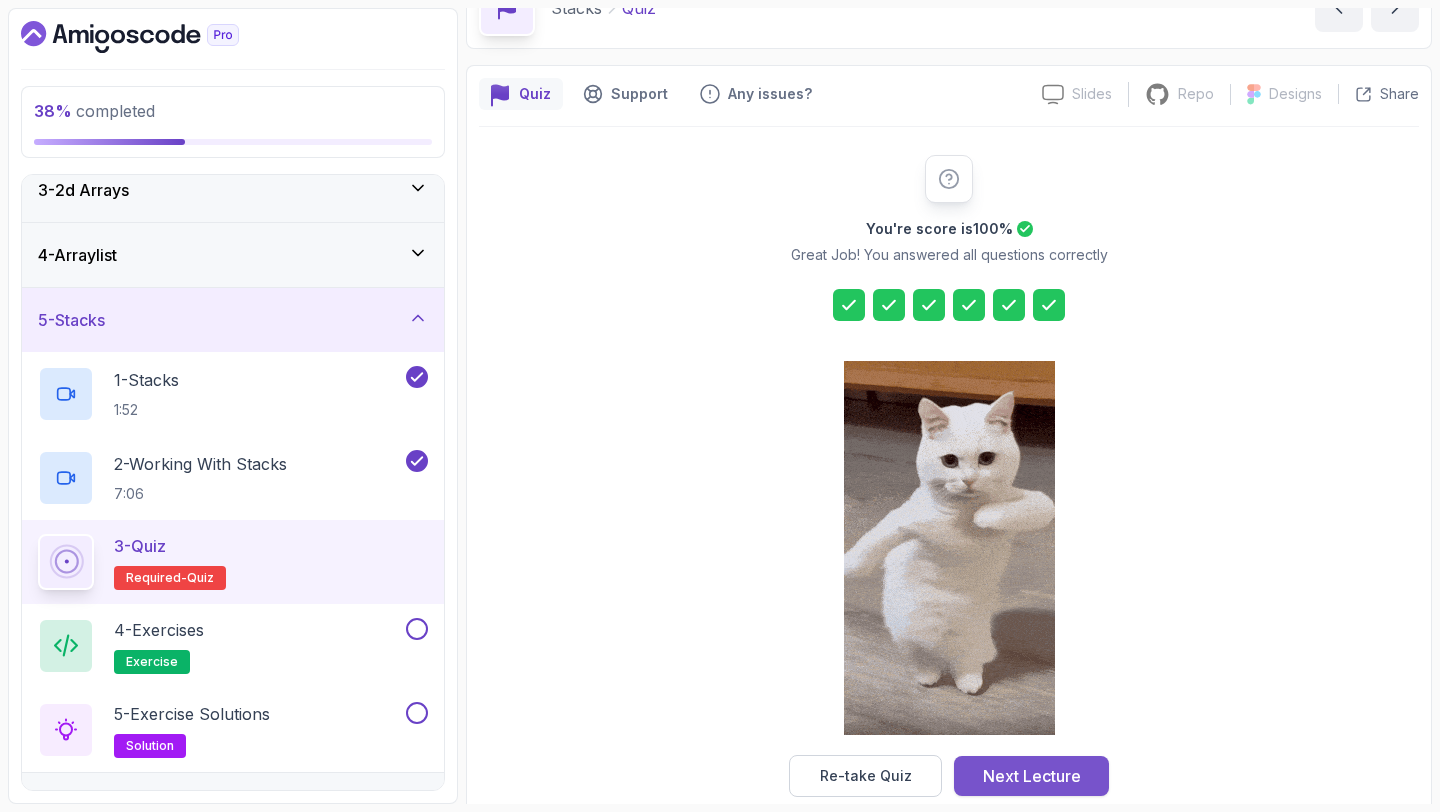 click on "Next Lecture" at bounding box center [1031, 776] 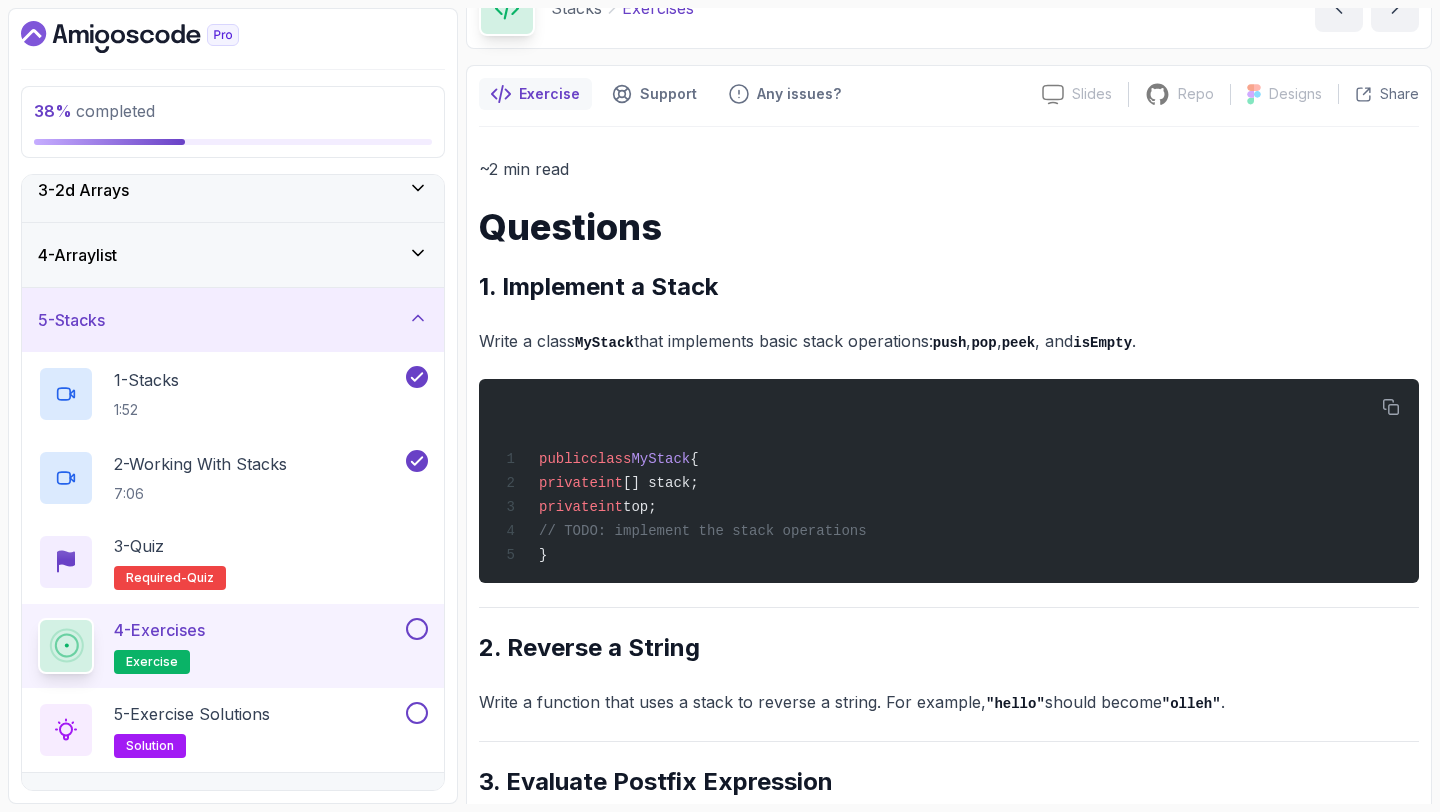 scroll, scrollTop: 0, scrollLeft: 0, axis: both 